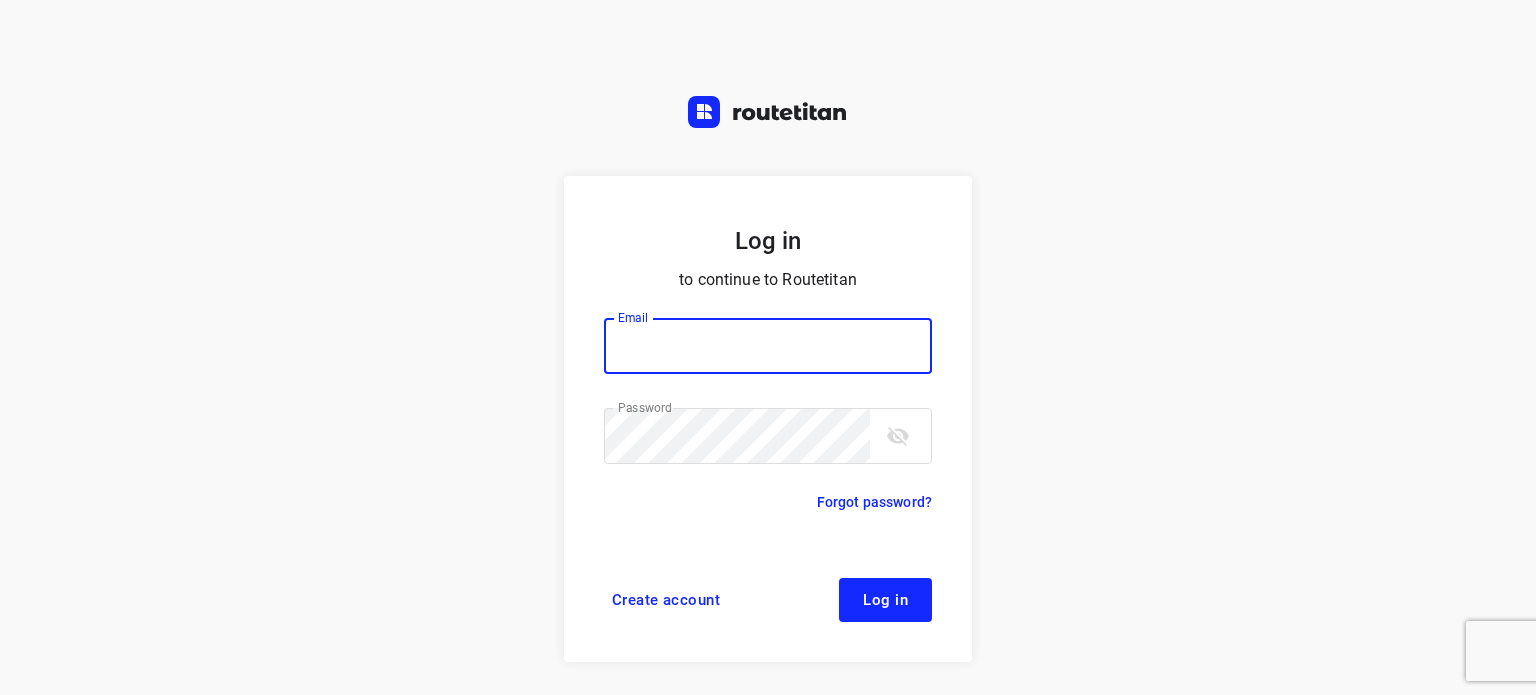 scroll, scrollTop: 0, scrollLeft: 0, axis: both 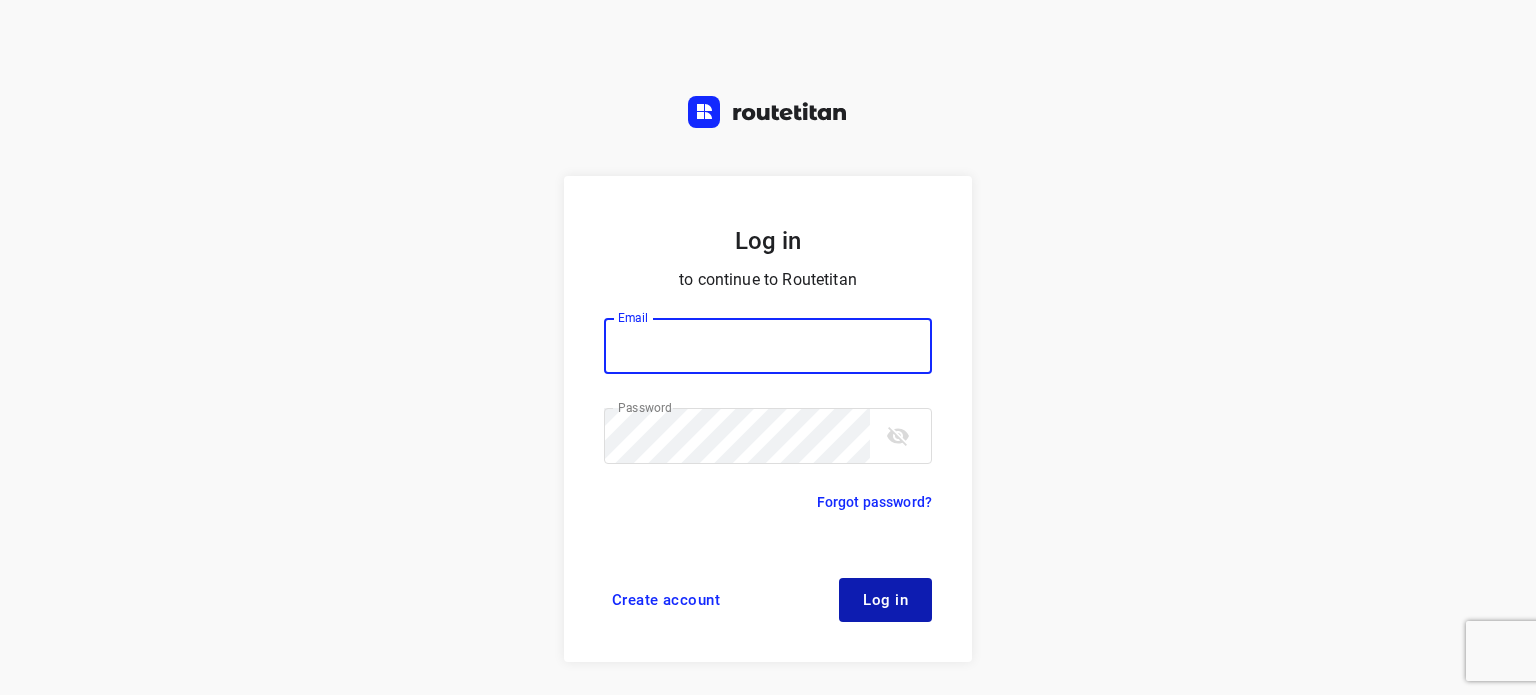 type on "[EMAIL]" 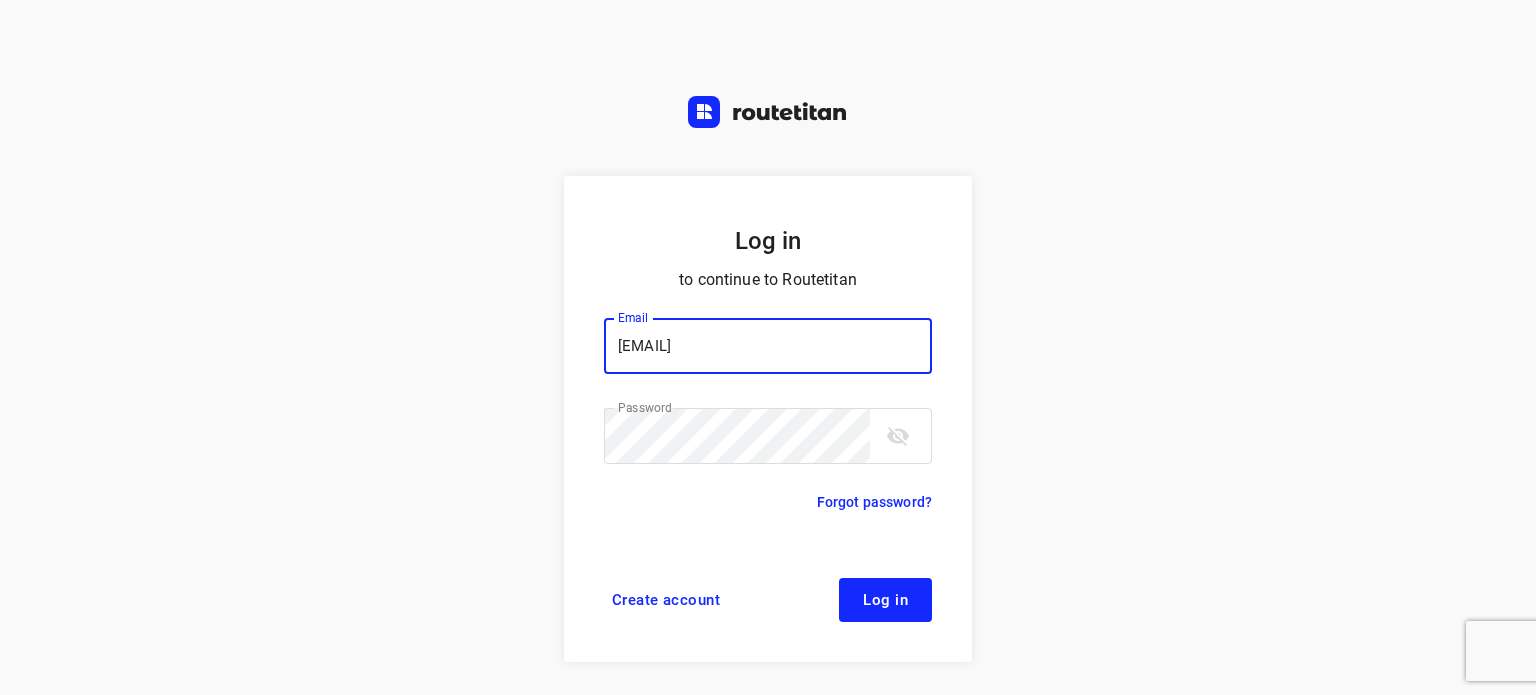 click on "Log in" at bounding box center (885, 600) 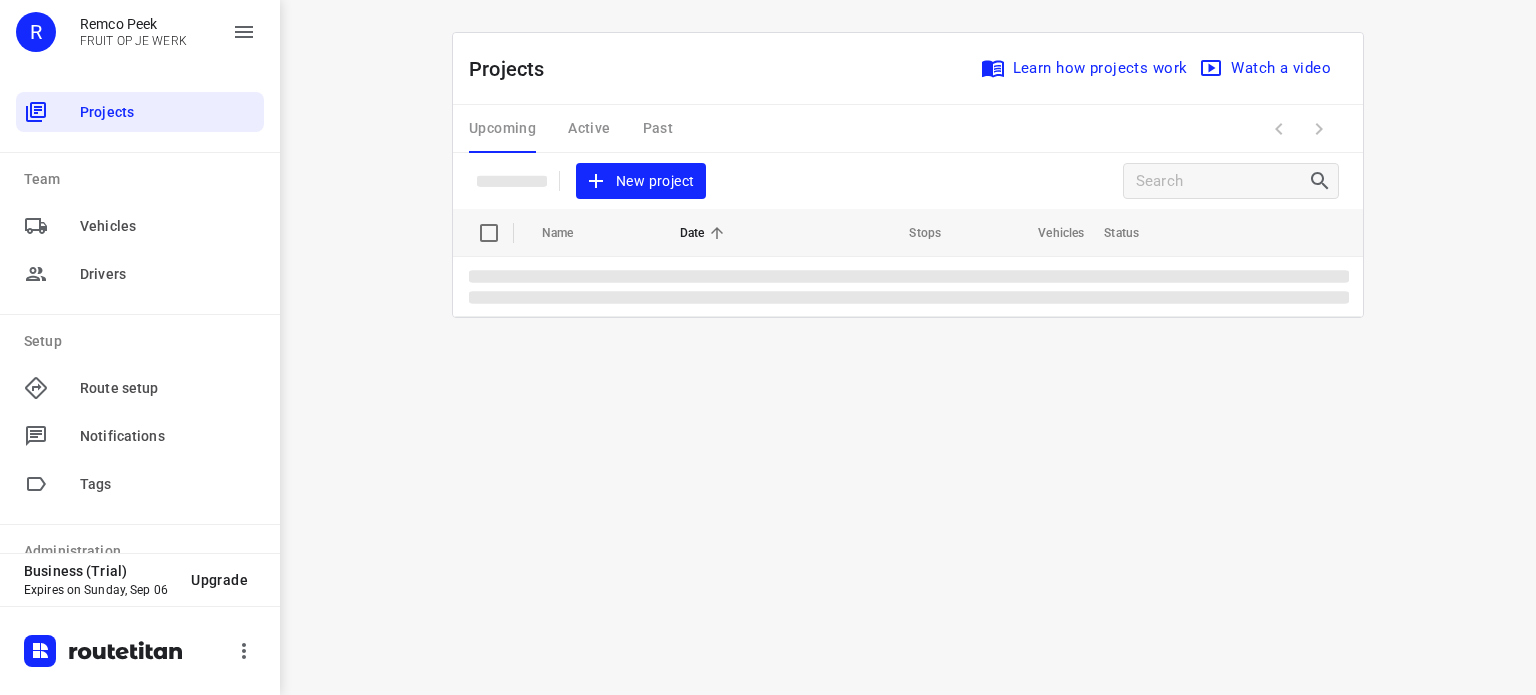 scroll, scrollTop: 0, scrollLeft: 0, axis: both 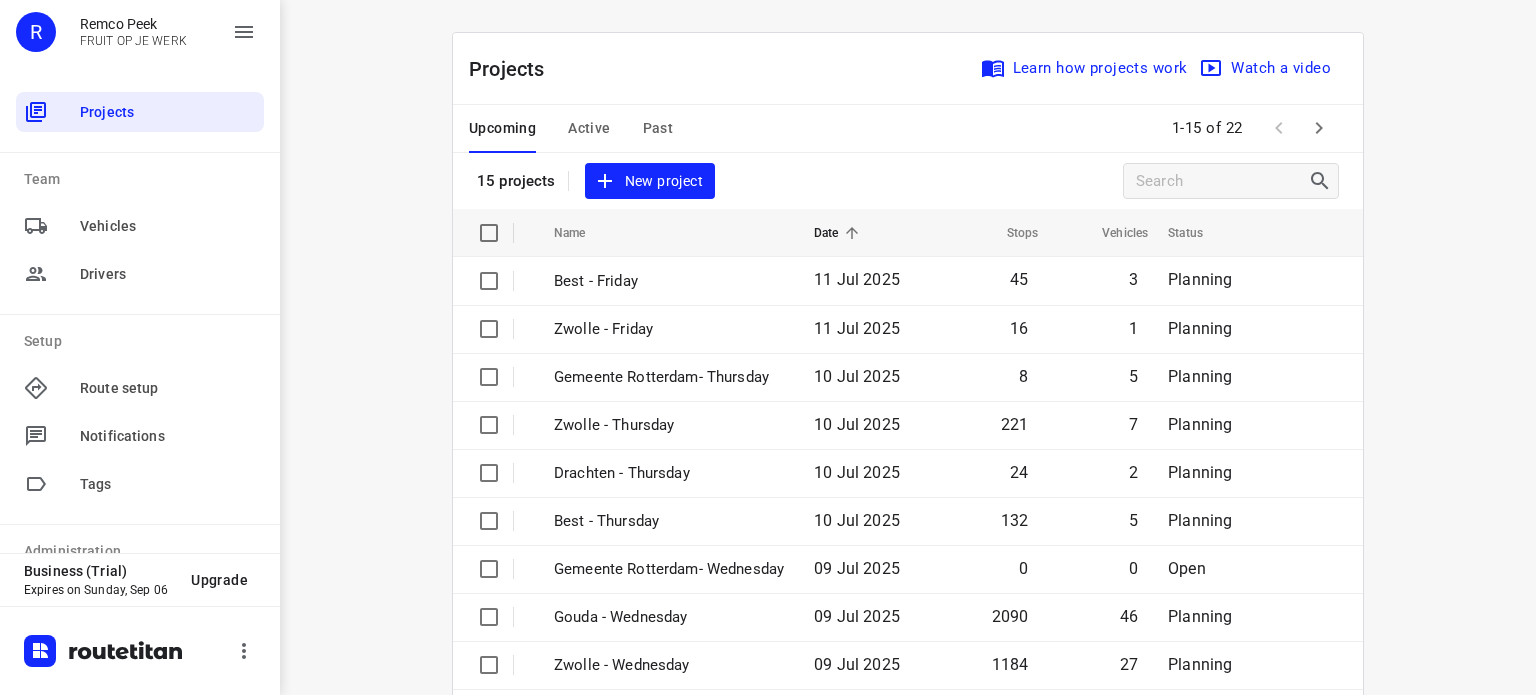 click on "Active" at bounding box center (502, 128) 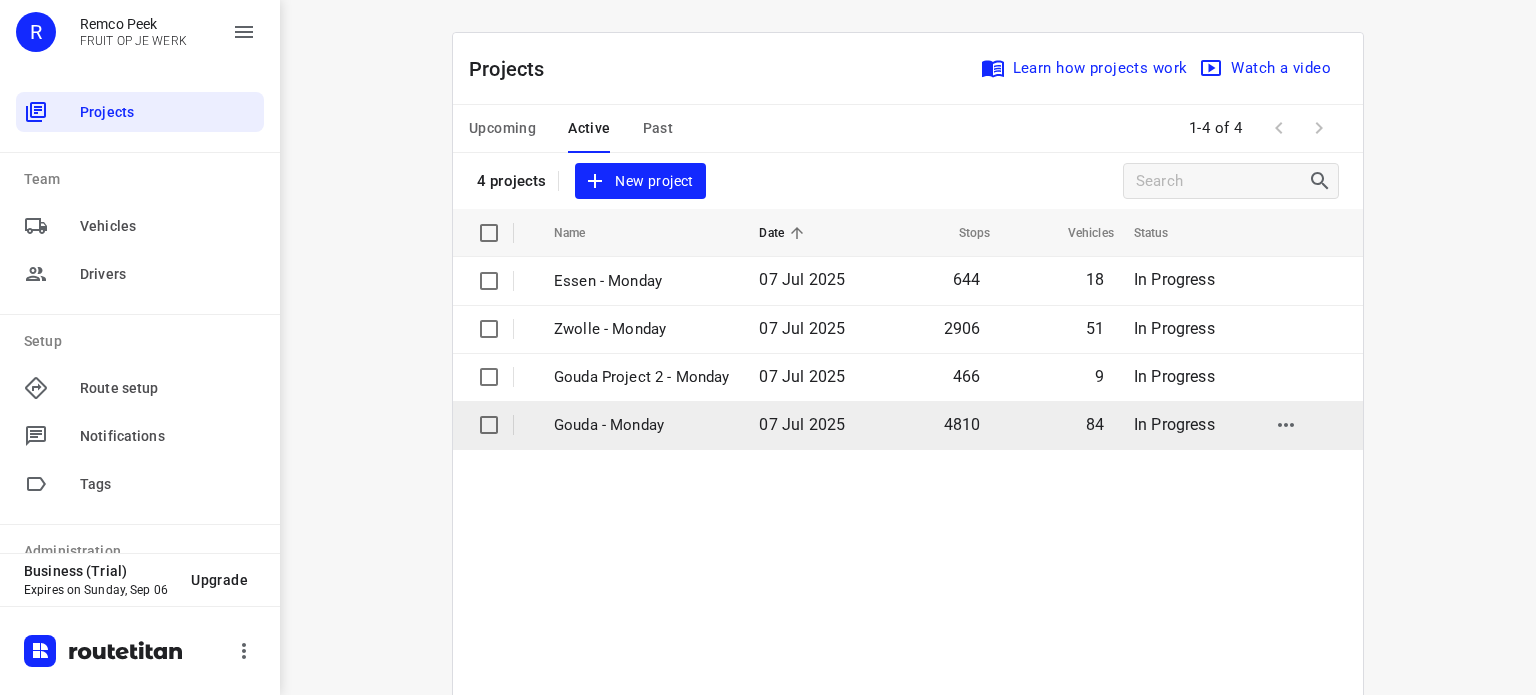 click on "Gouda - Monday" at bounding box center (641, 425) 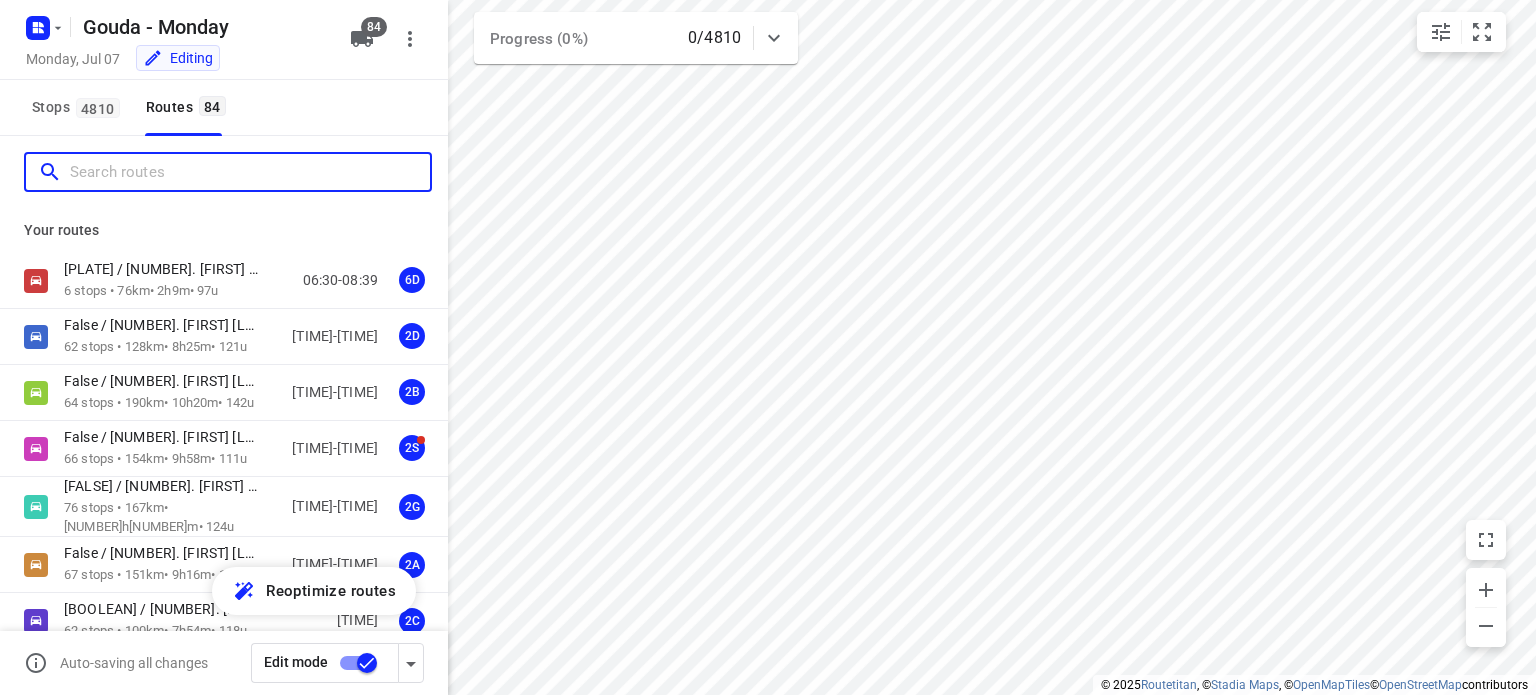 click at bounding box center [250, 172] 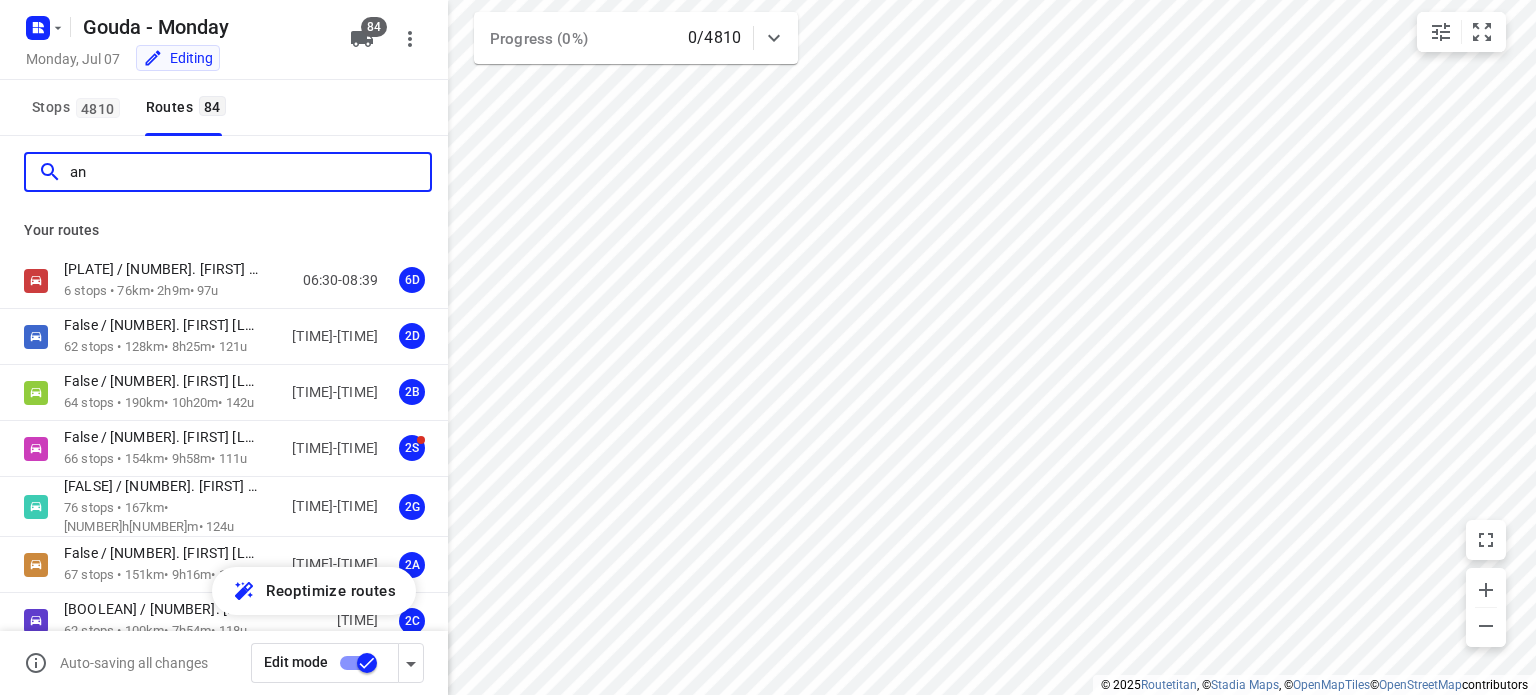 click on "an" at bounding box center [250, 172] 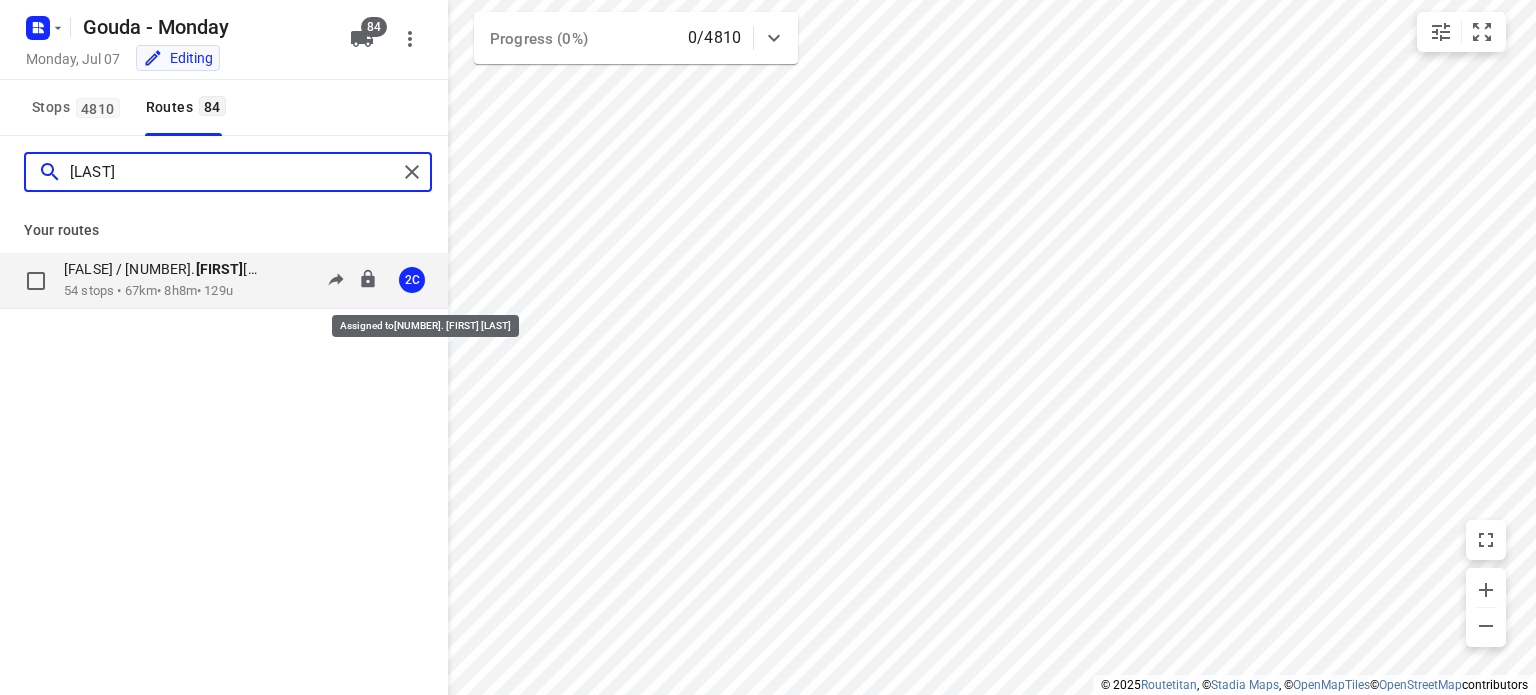 type on "[LAST]" 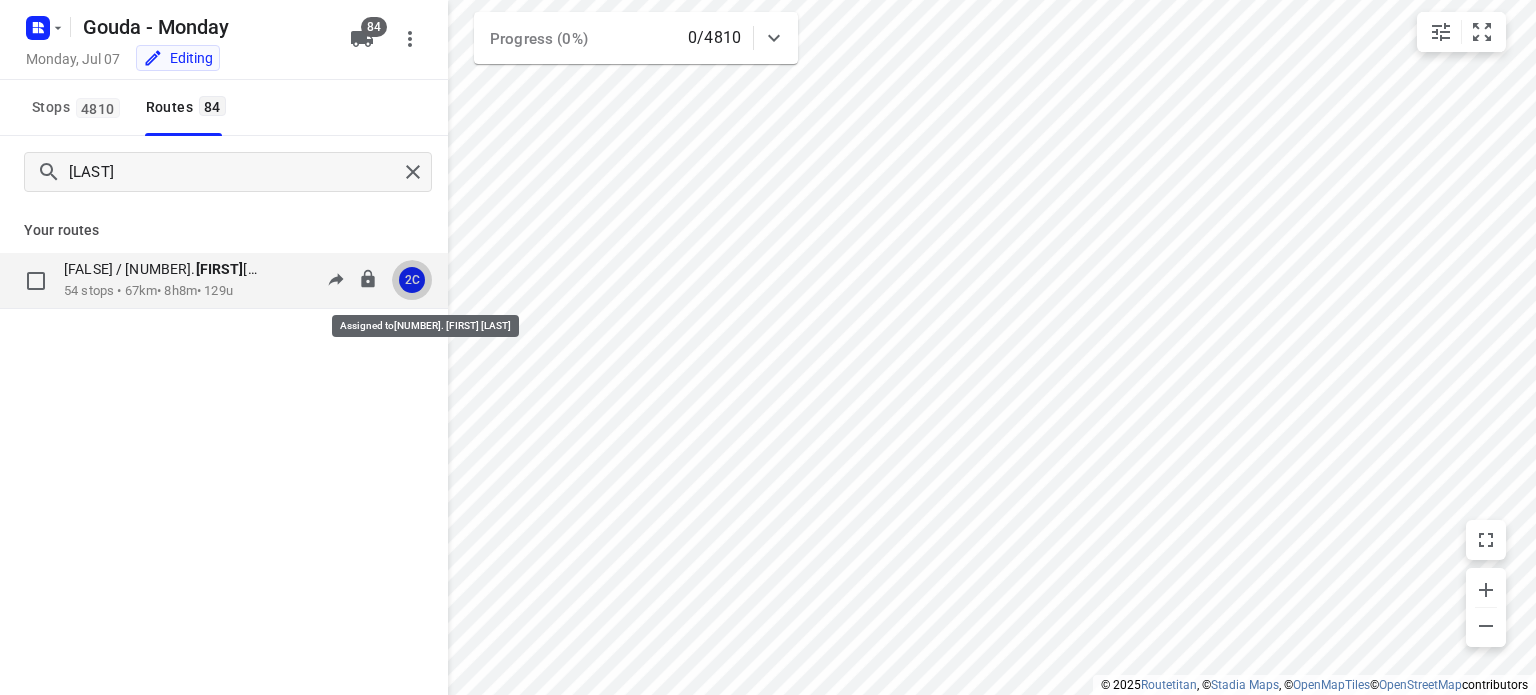 click on "2C" at bounding box center [412, 280] 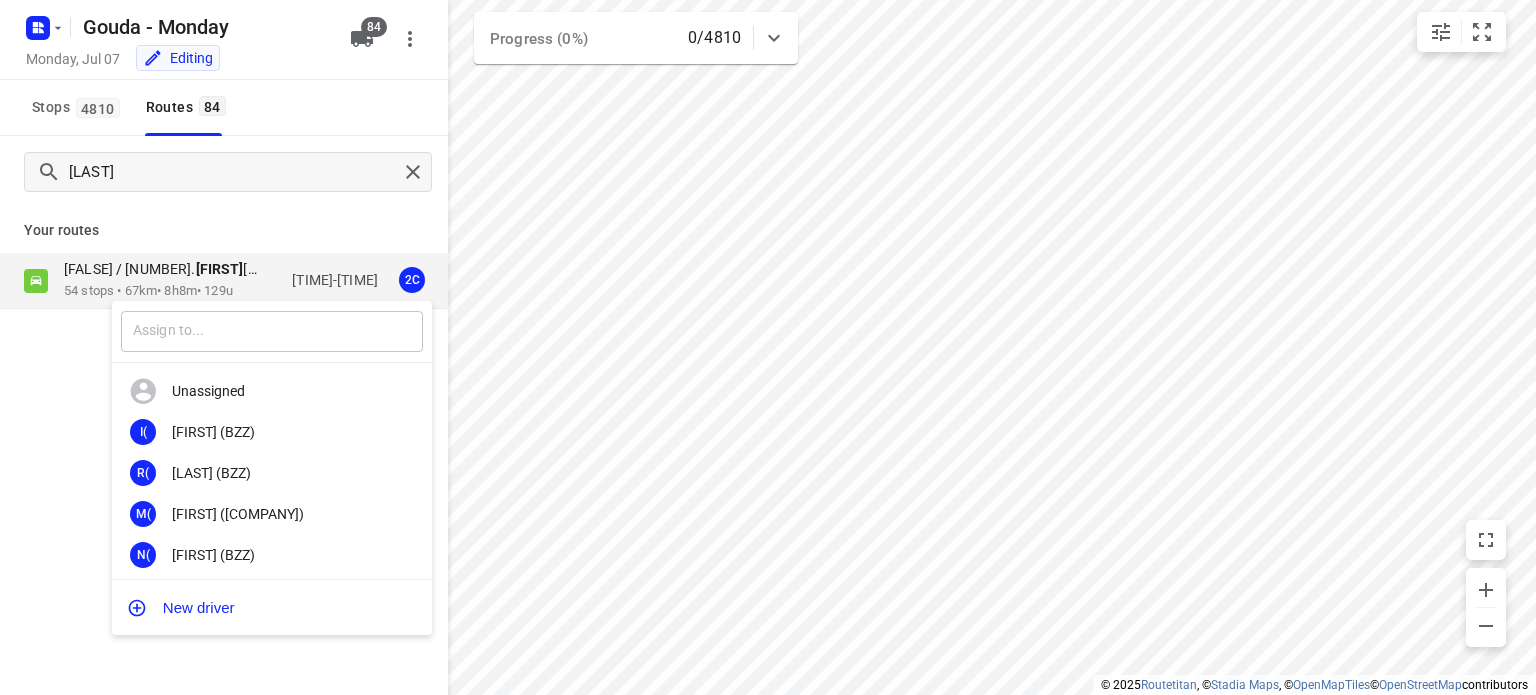 click at bounding box center (272, 331) 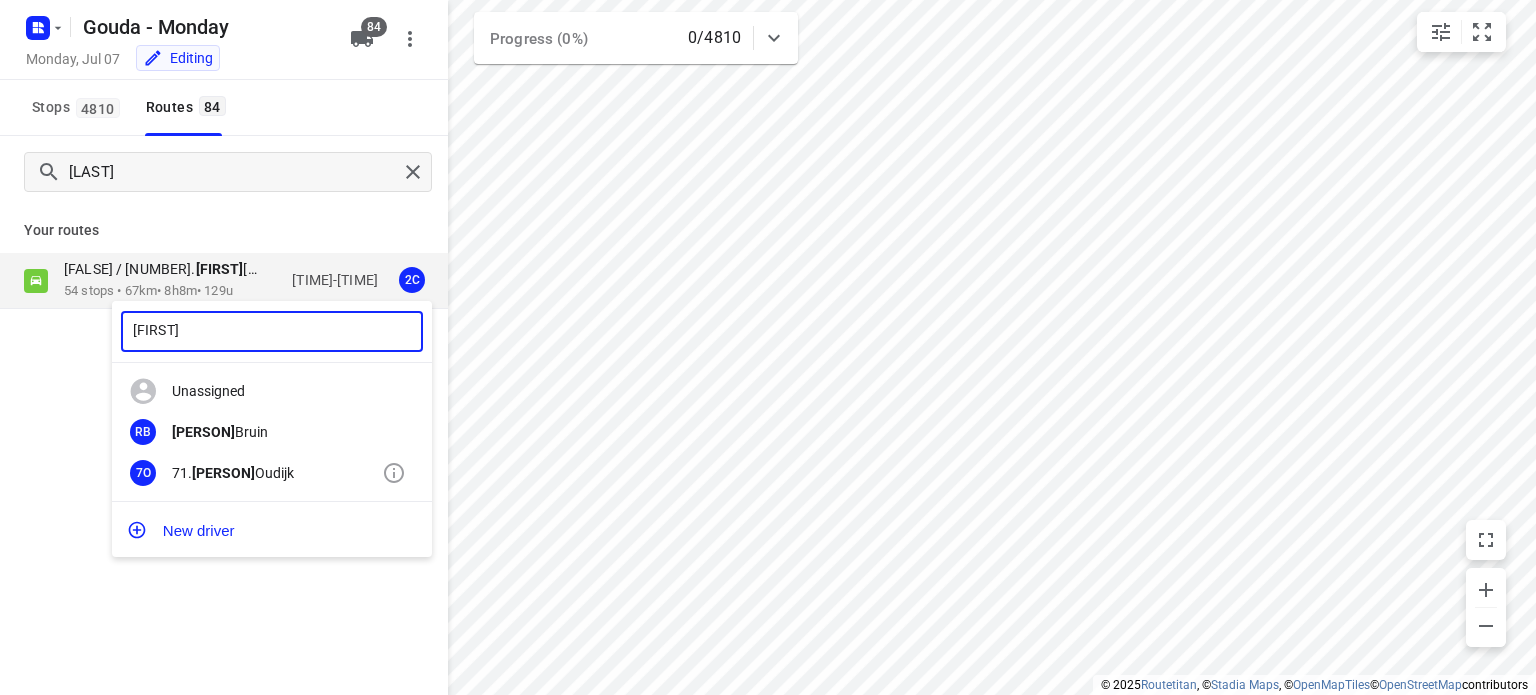 type on "[FIRST]" 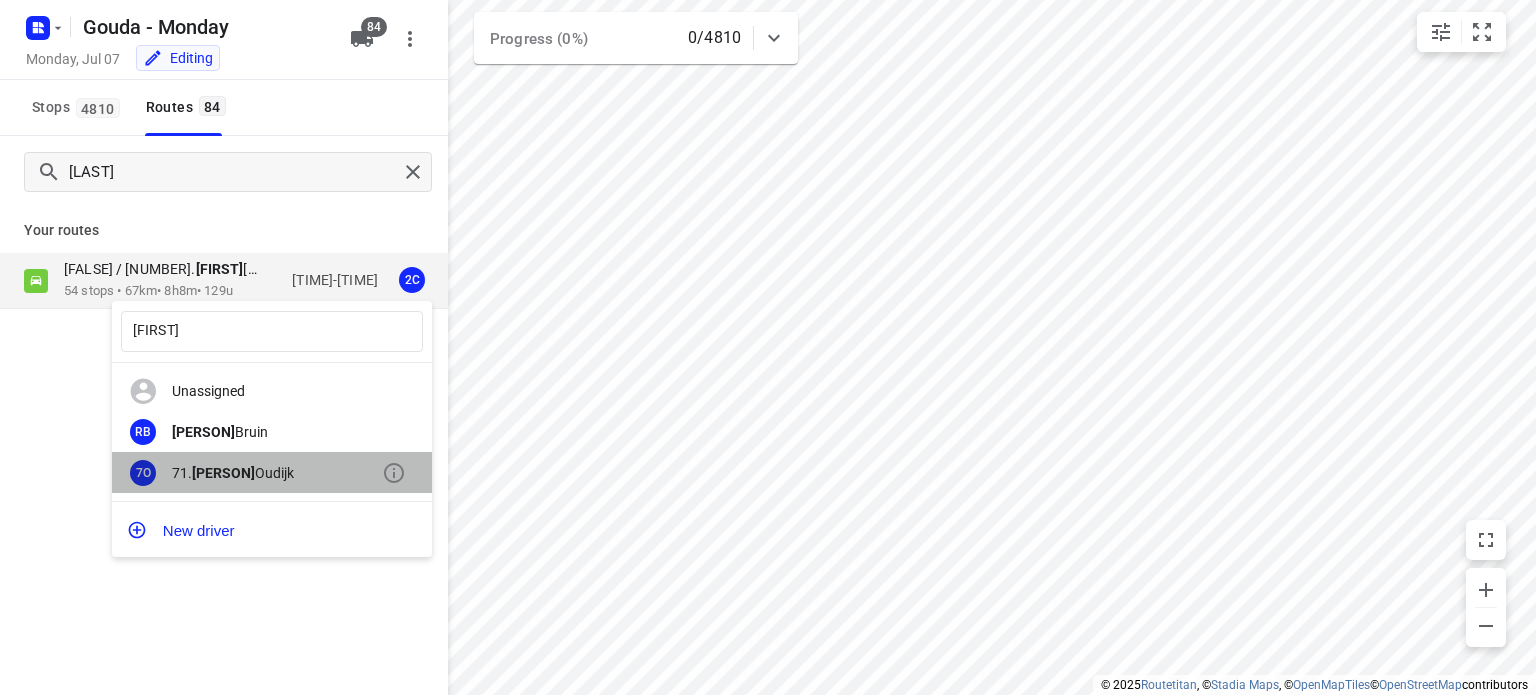 click on "[NUMBER] [FIRST] [LAST]" at bounding box center (272, 472) 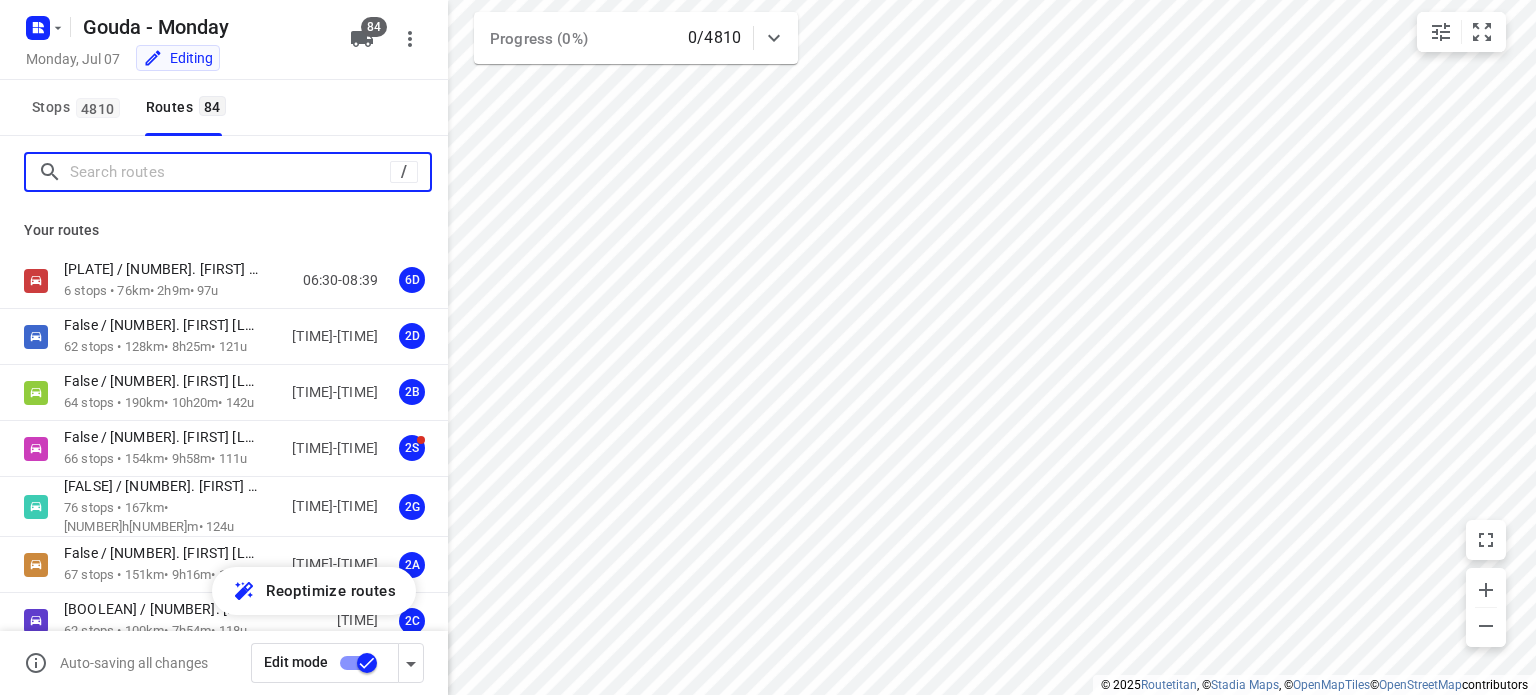 click at bounding box center [230, 172] 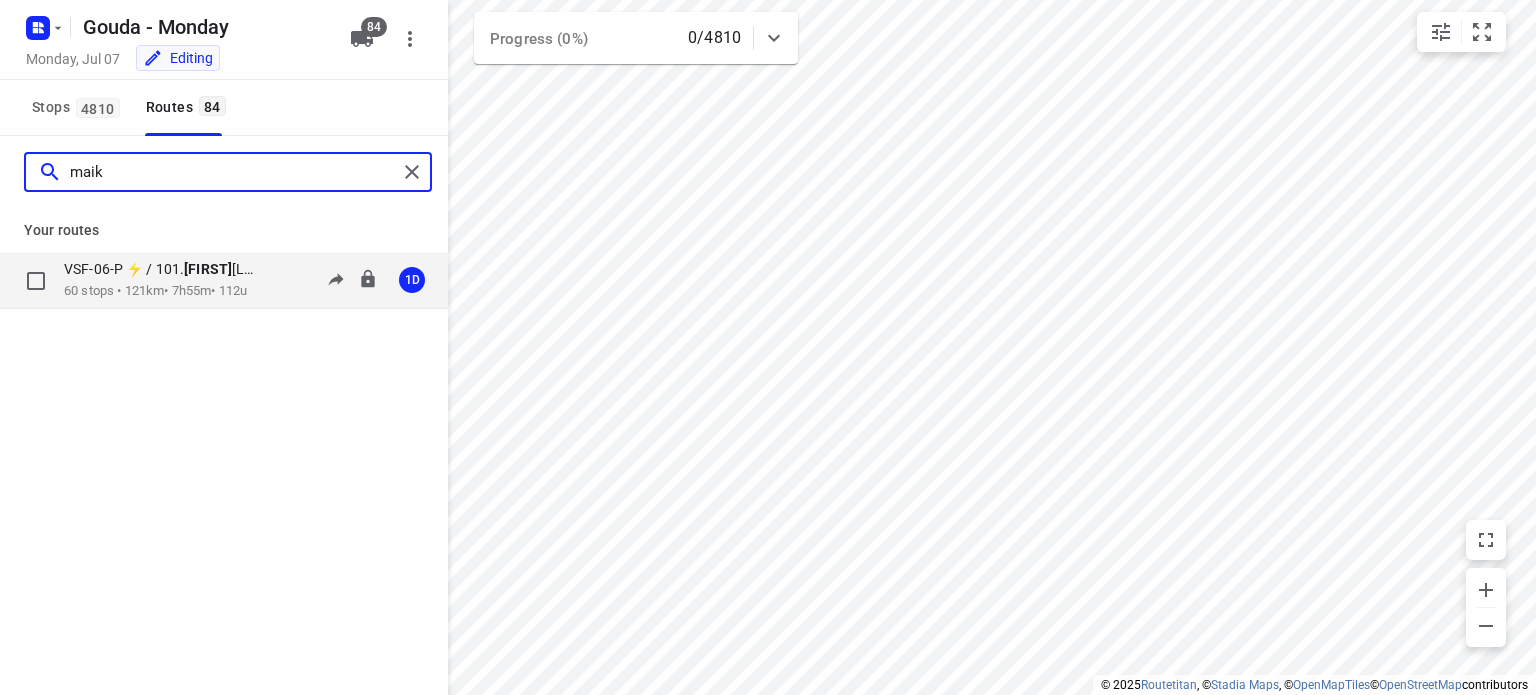 type on "maik" 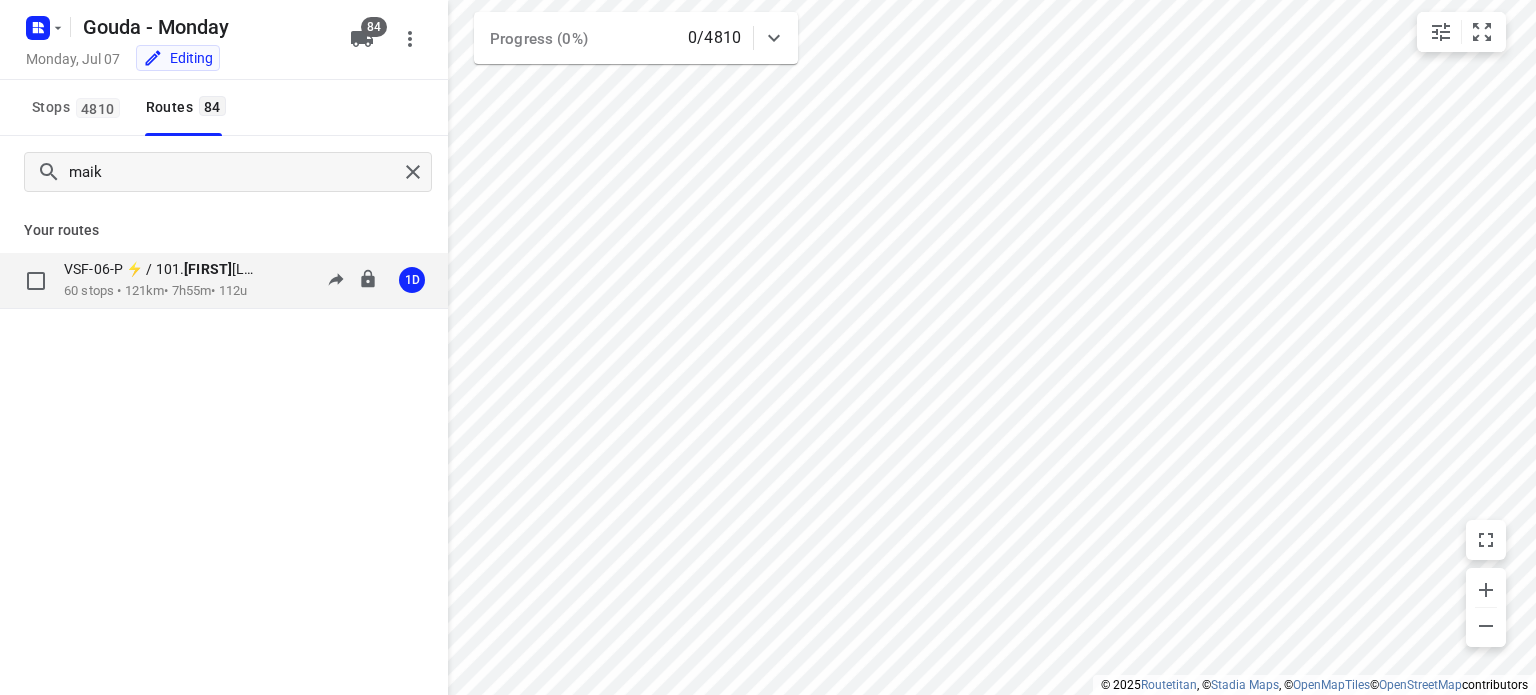 click on "[NUMBER] stops • [NUMBER]km • [NUMBER]h[NUMBER]m • [NUMBER]u" at bounding box center [171, 291] 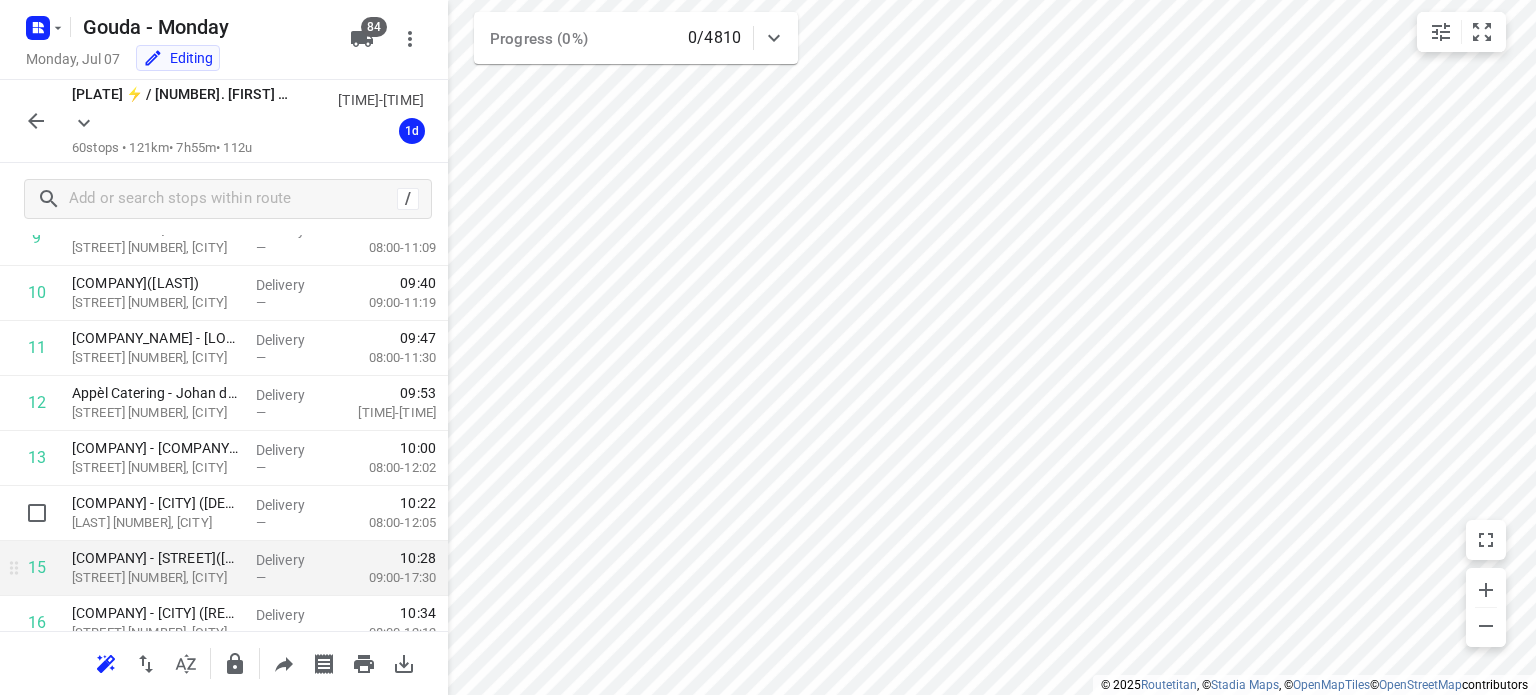 scroll, scrollTop: 600, scrollLeft: 0, axis: vertical 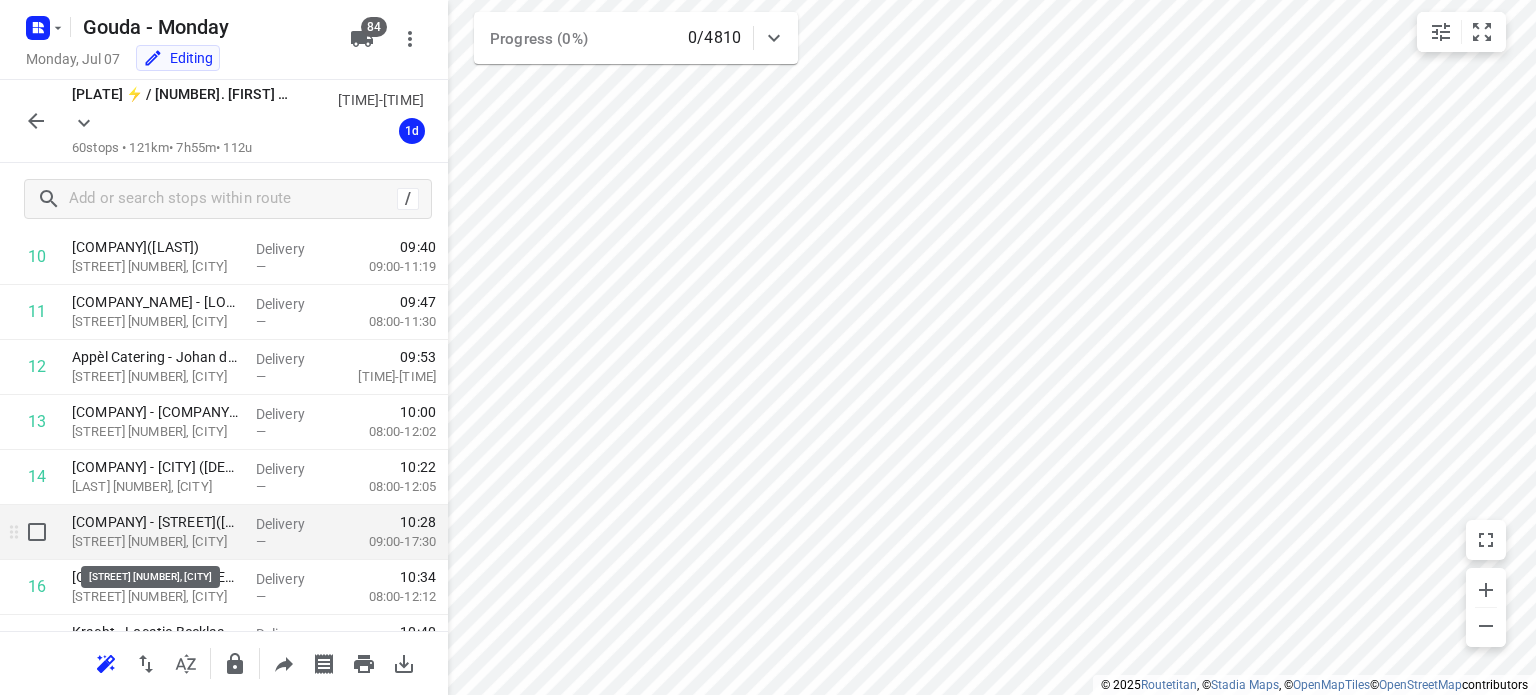 click on "[STREET] [NUMBER], [CITY]" at bounding box center (156, 542) 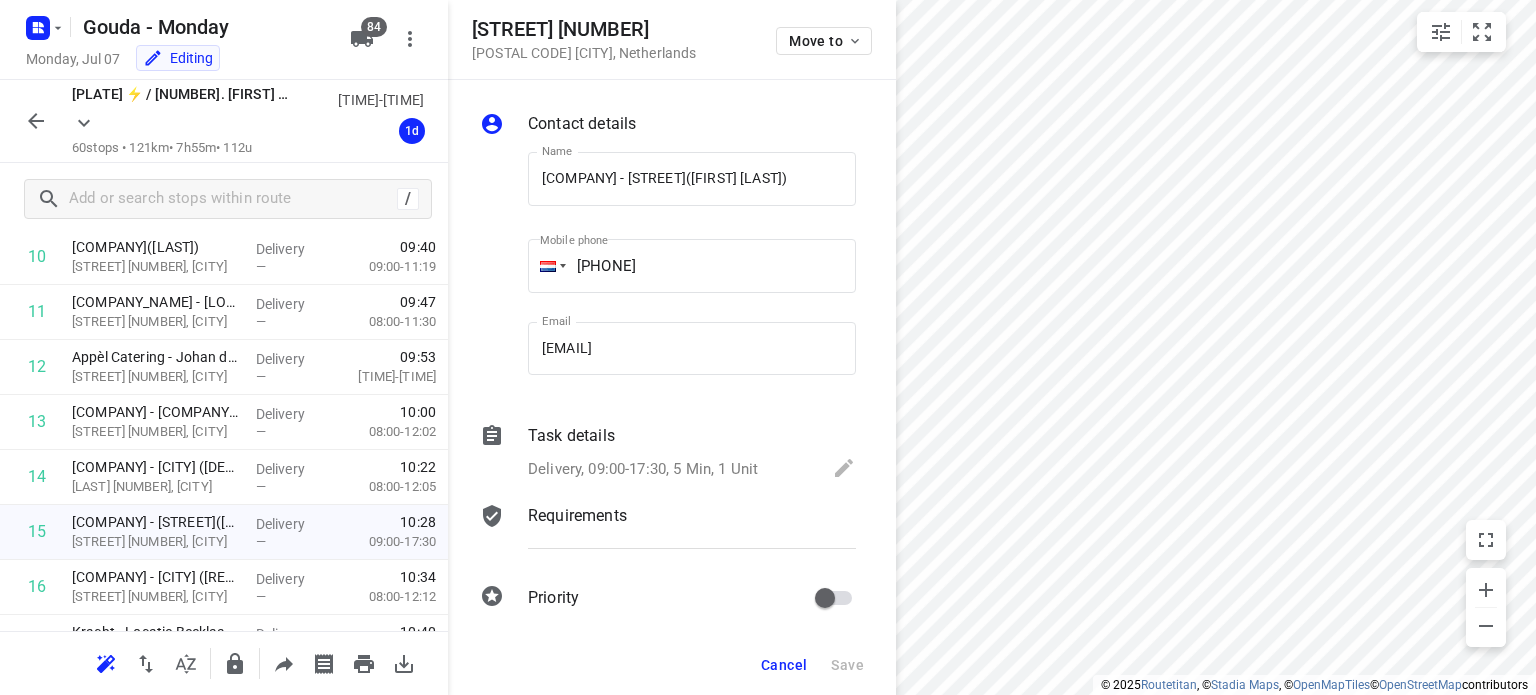 scroll, scrollTop: 0, scrollLeft: 0, axis: both 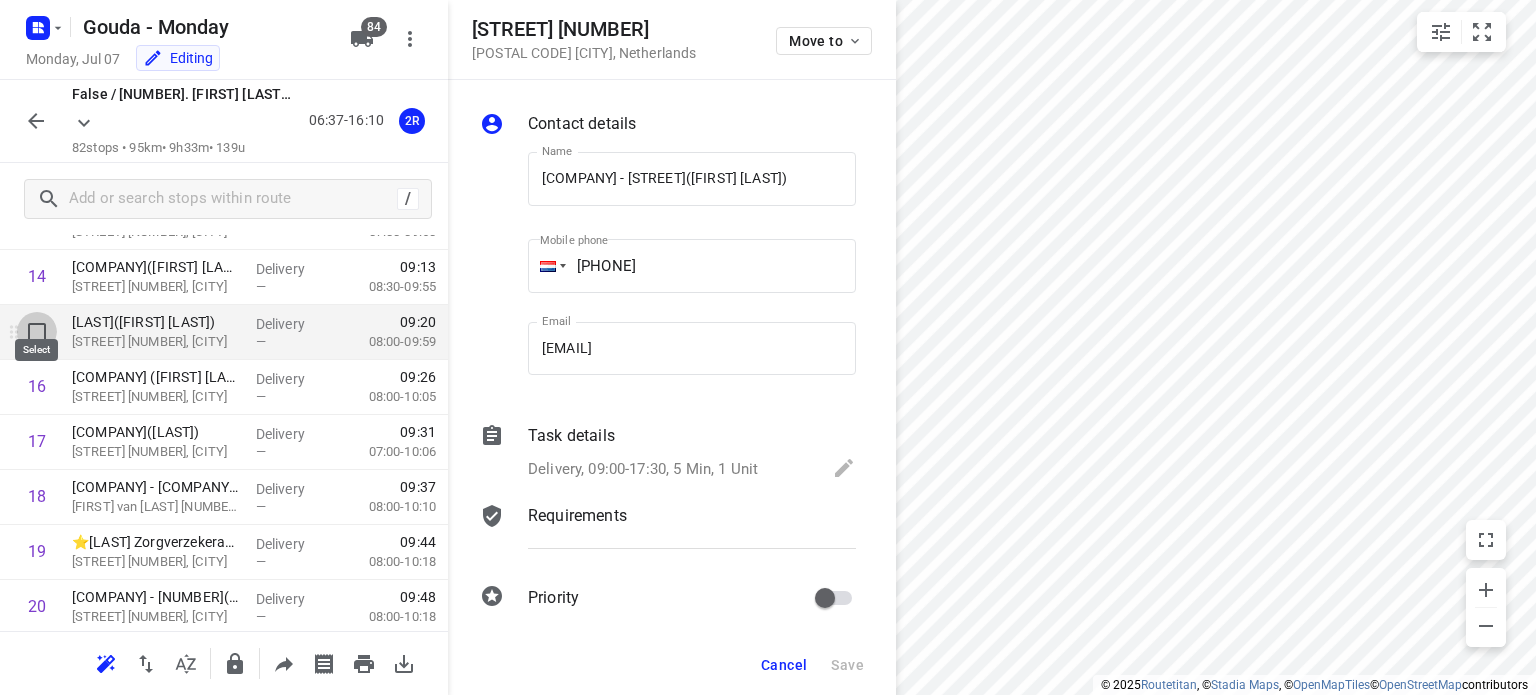 click at bounding box center (37, 332) 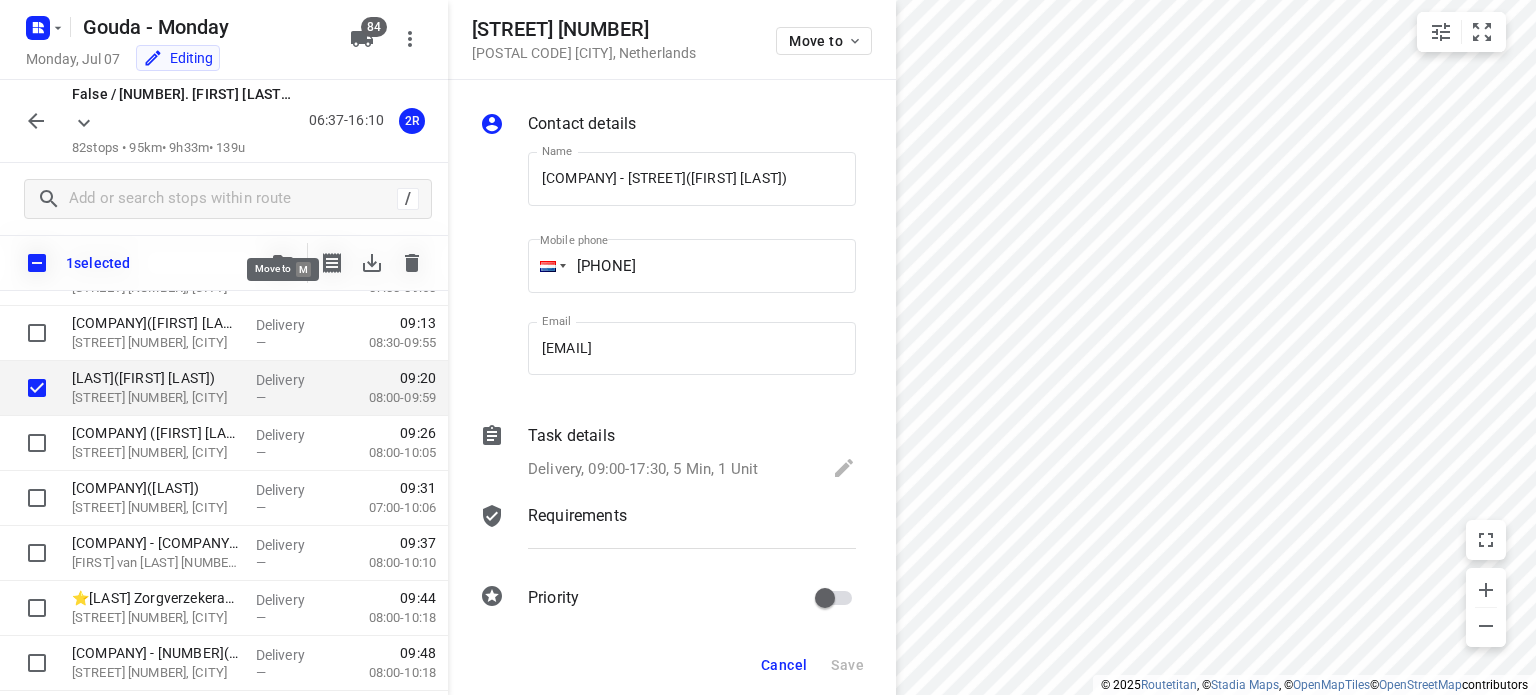 click at bounding box center [283, 263] 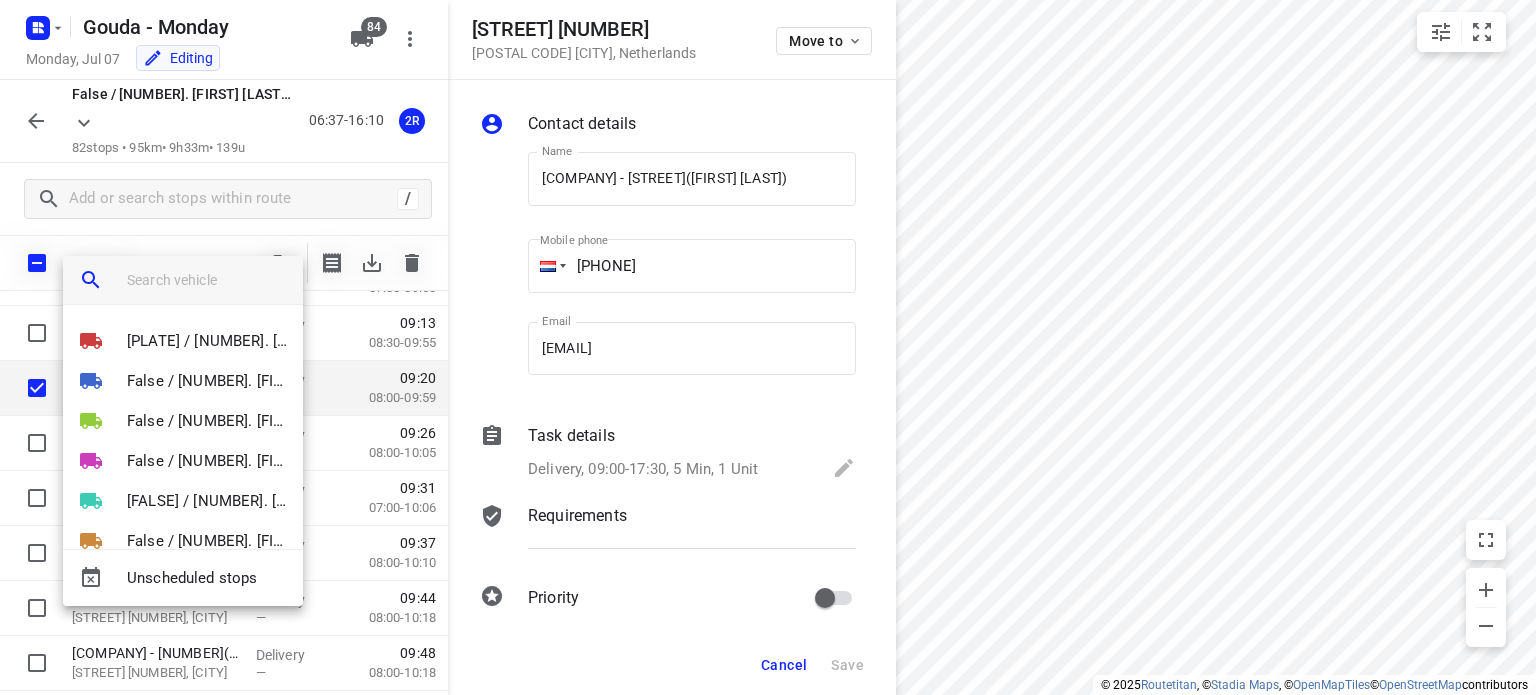 click at bounding box center [207, 280] 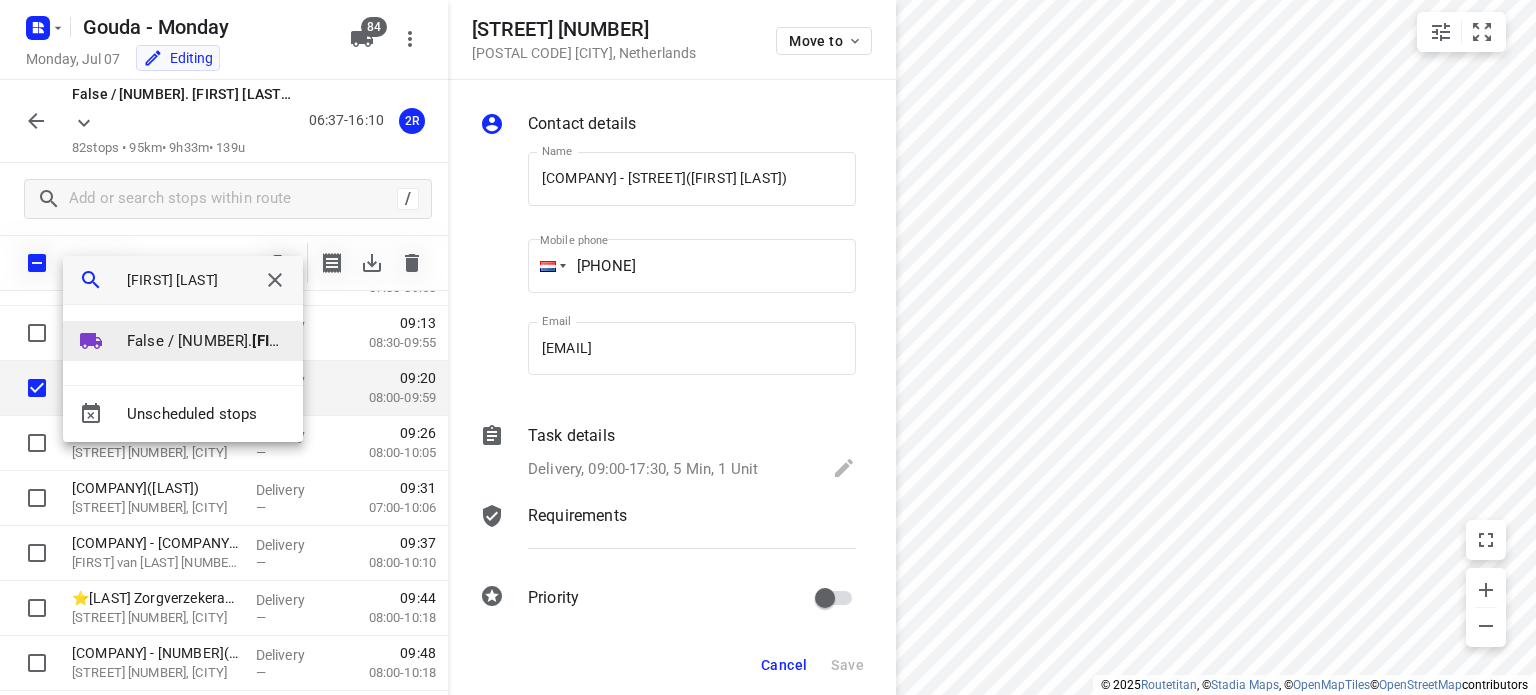 type on "[FIRST] [LAST]" 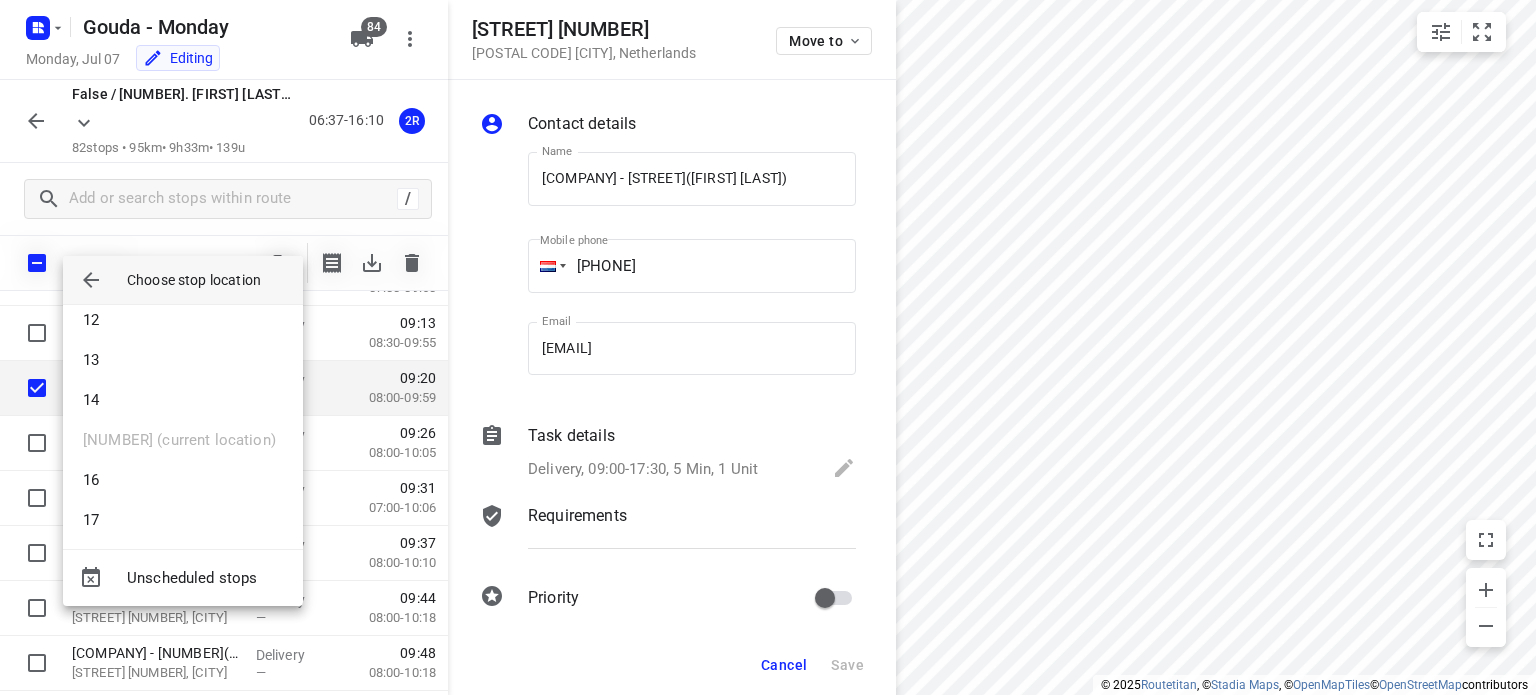 scroll, scrollTop: 500, scrollLeft: 0, axis: vertical 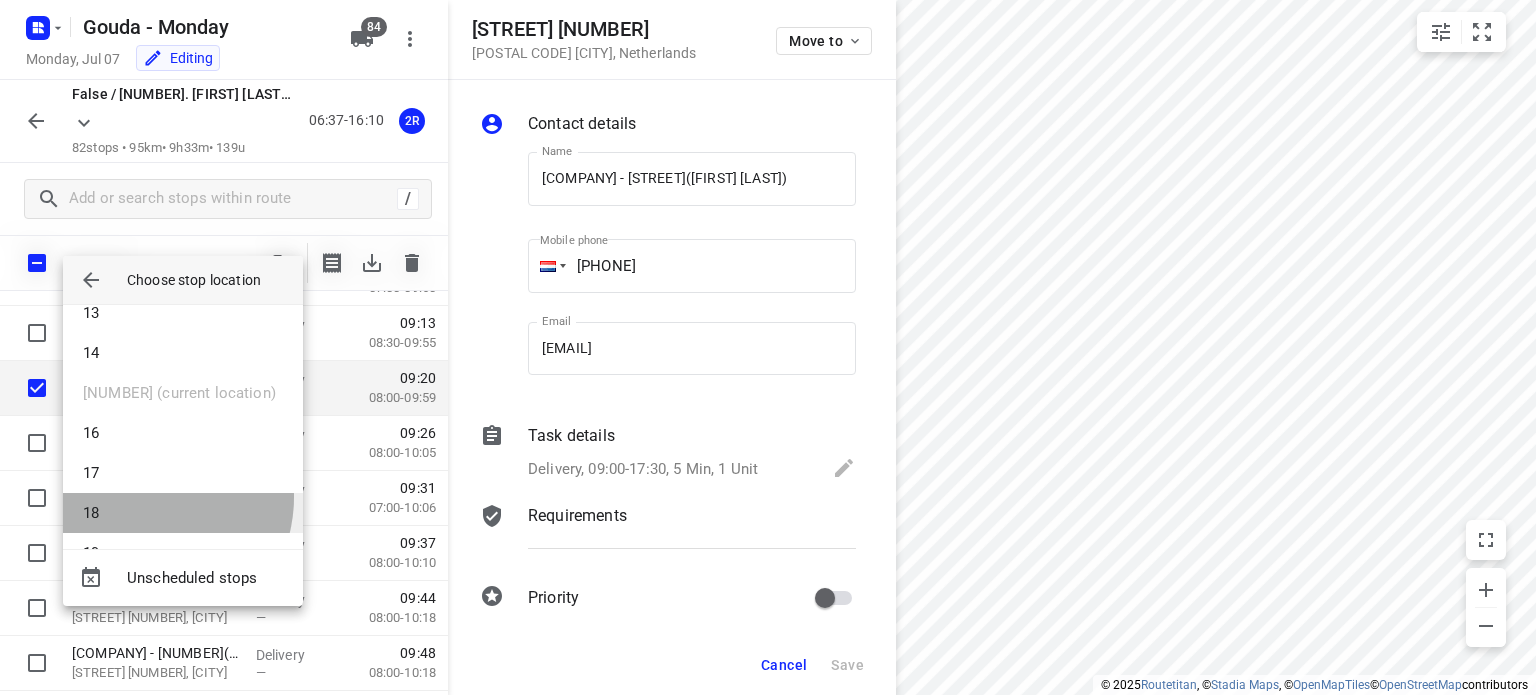 click on "18" at bounding box center [183, 513] 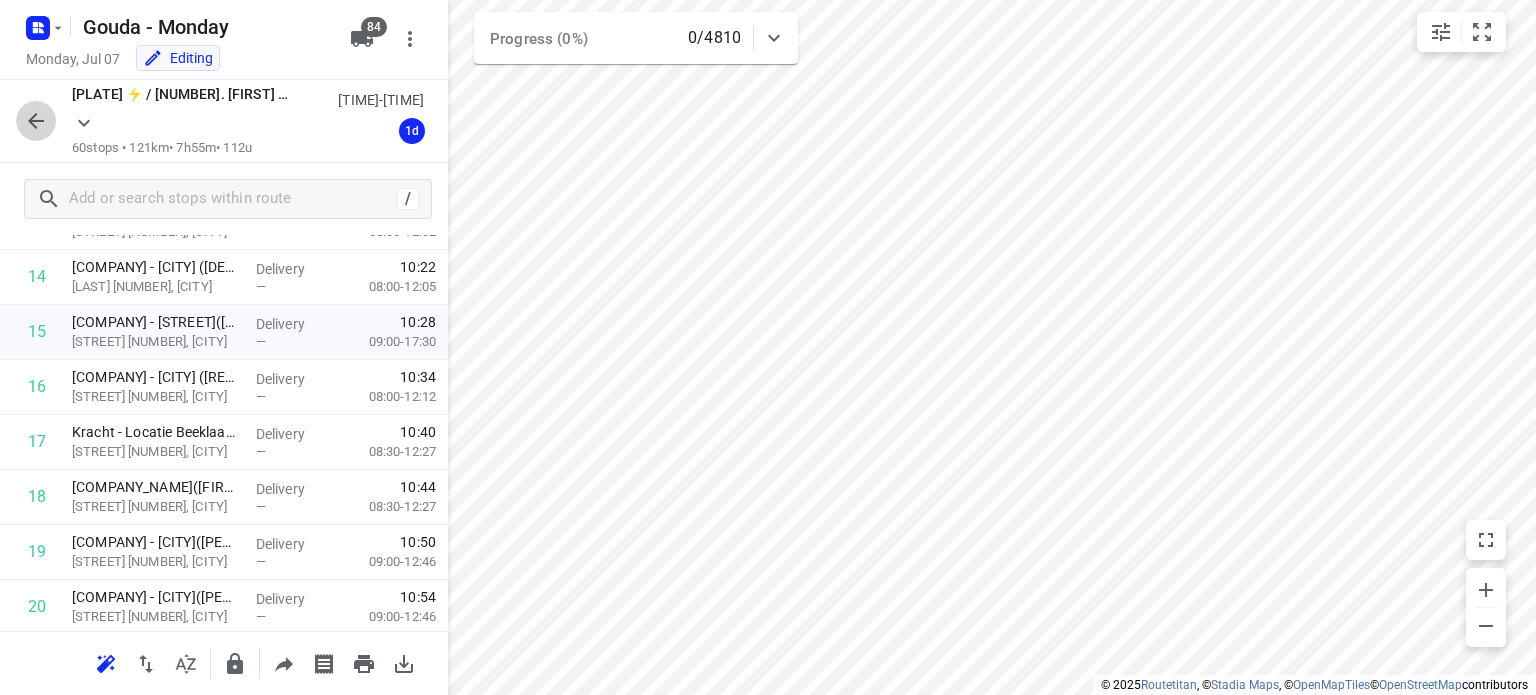 click at bounding box center (36, 121) 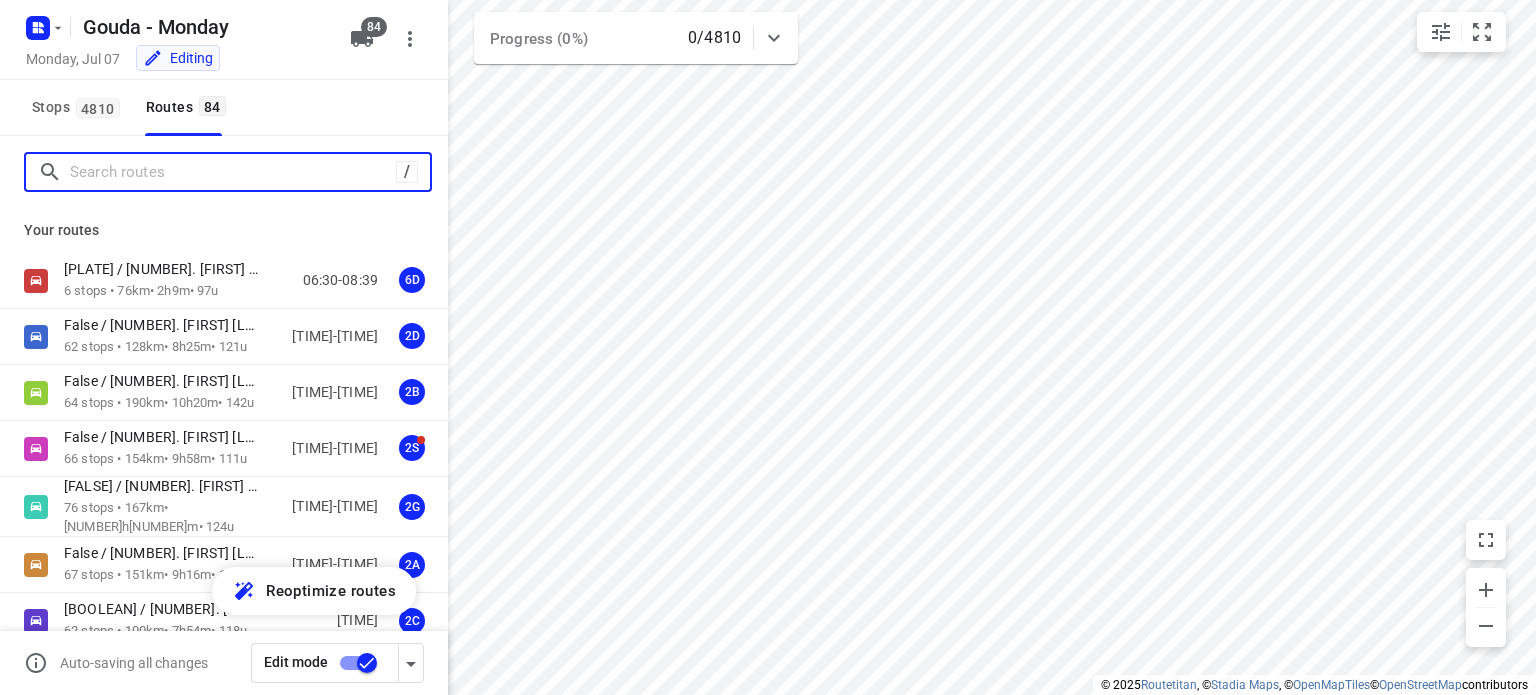 click at bounding box center [233, 172] 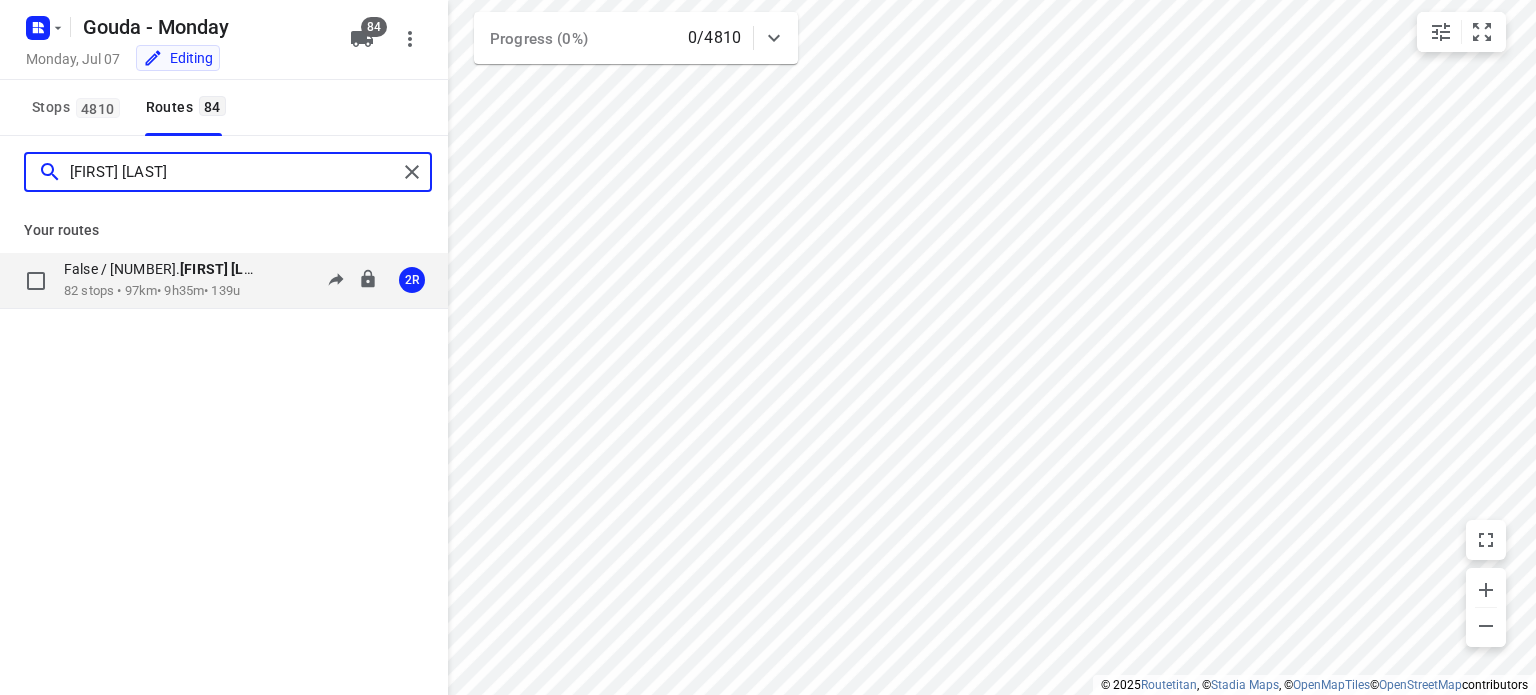 type on "[FIRST] [LAST]" 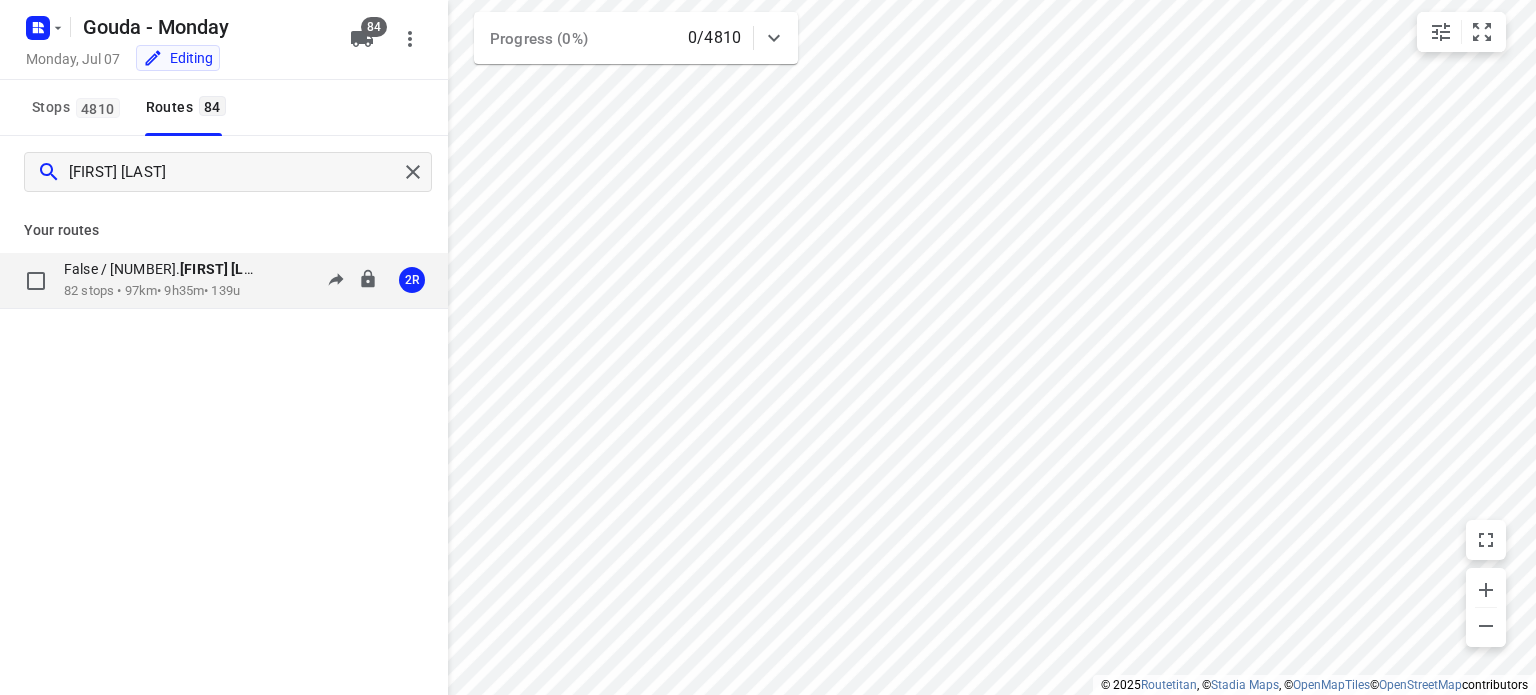 click on "[FIRST] [LAST]" at bounding box center [227, 269] 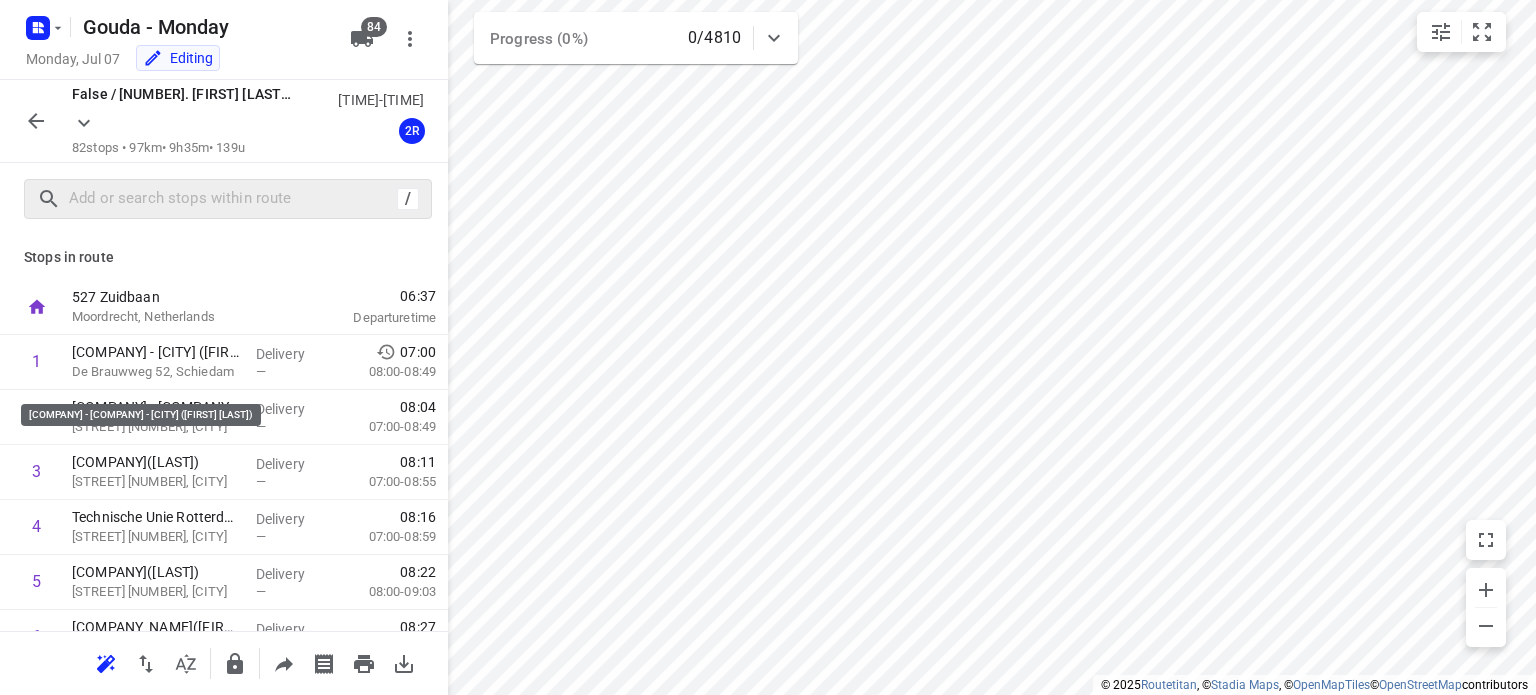 scroll, scrollTop: 0, scrollLeft: 0, axis: both 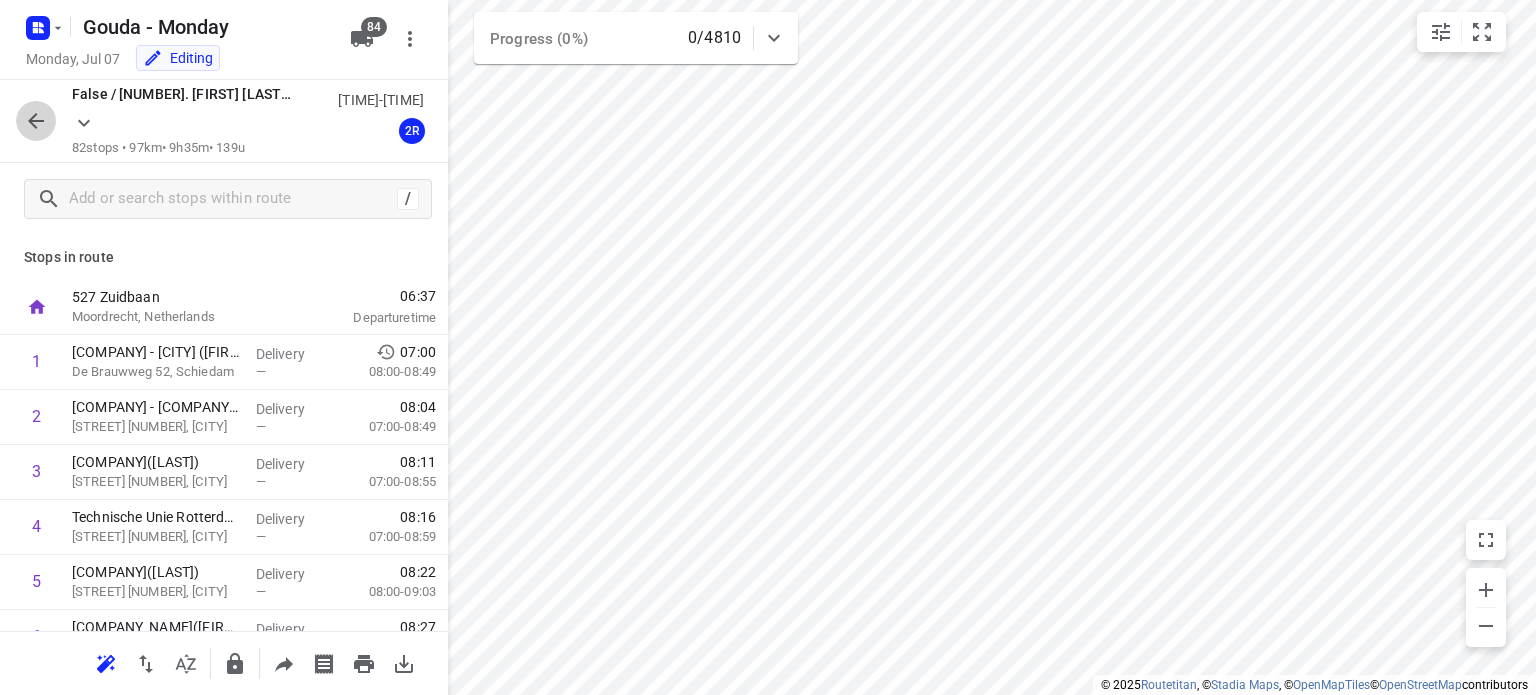 click at bounding box center [36, 121] 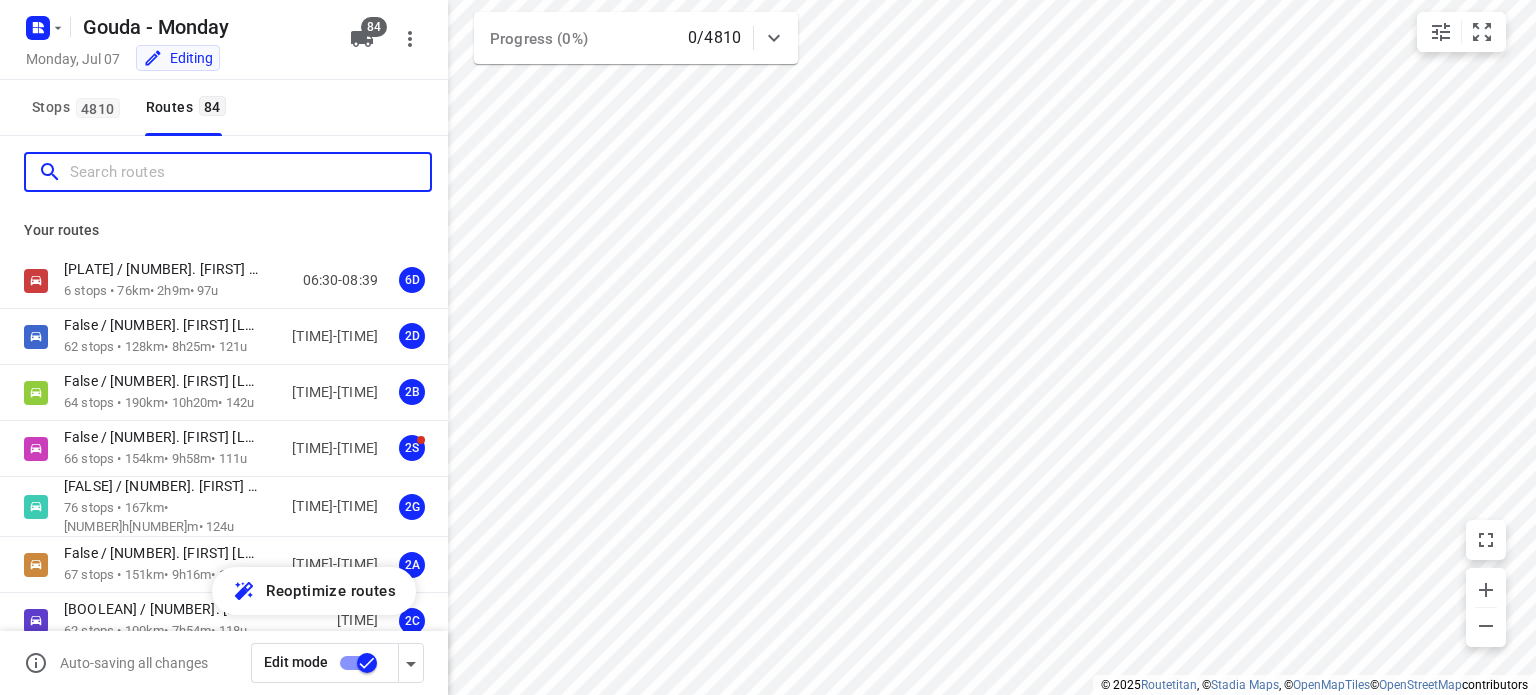 click at bounding box center [250, 172] 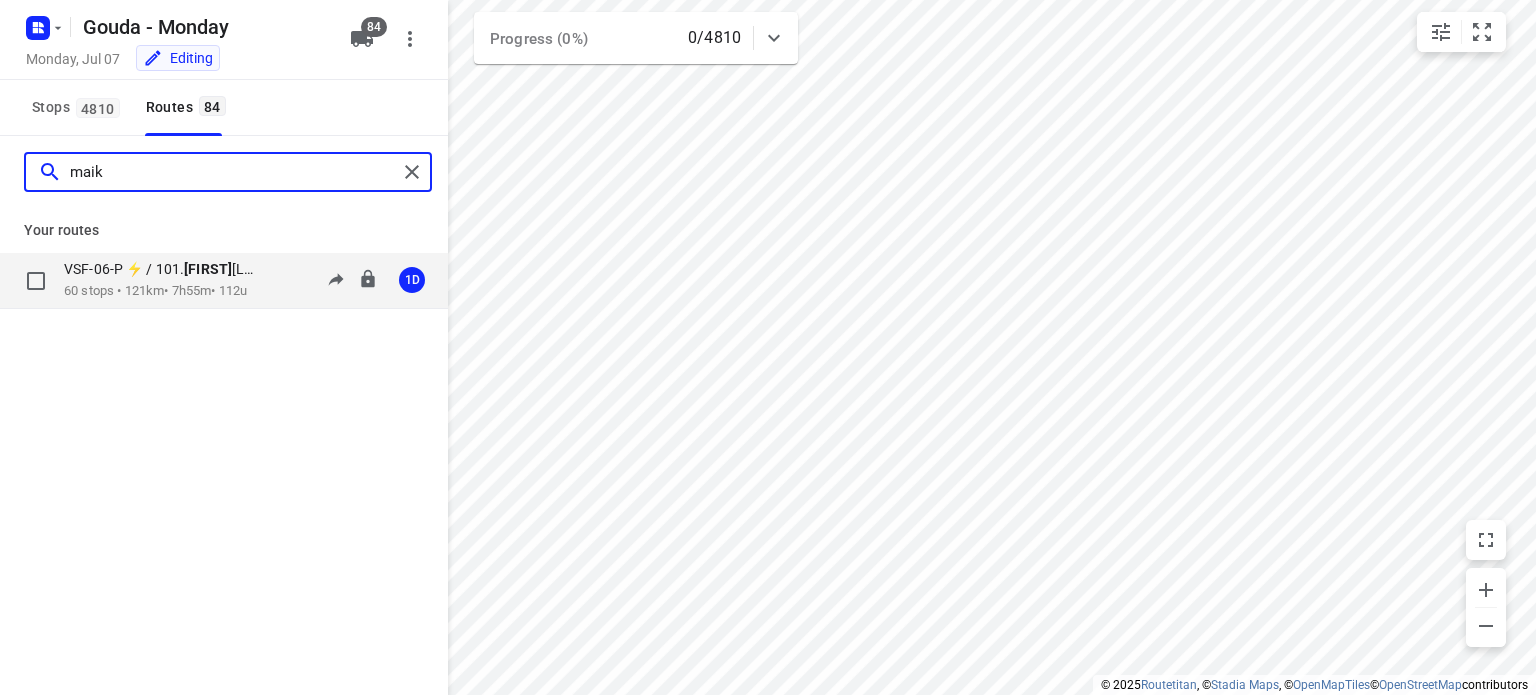 type on "maik" 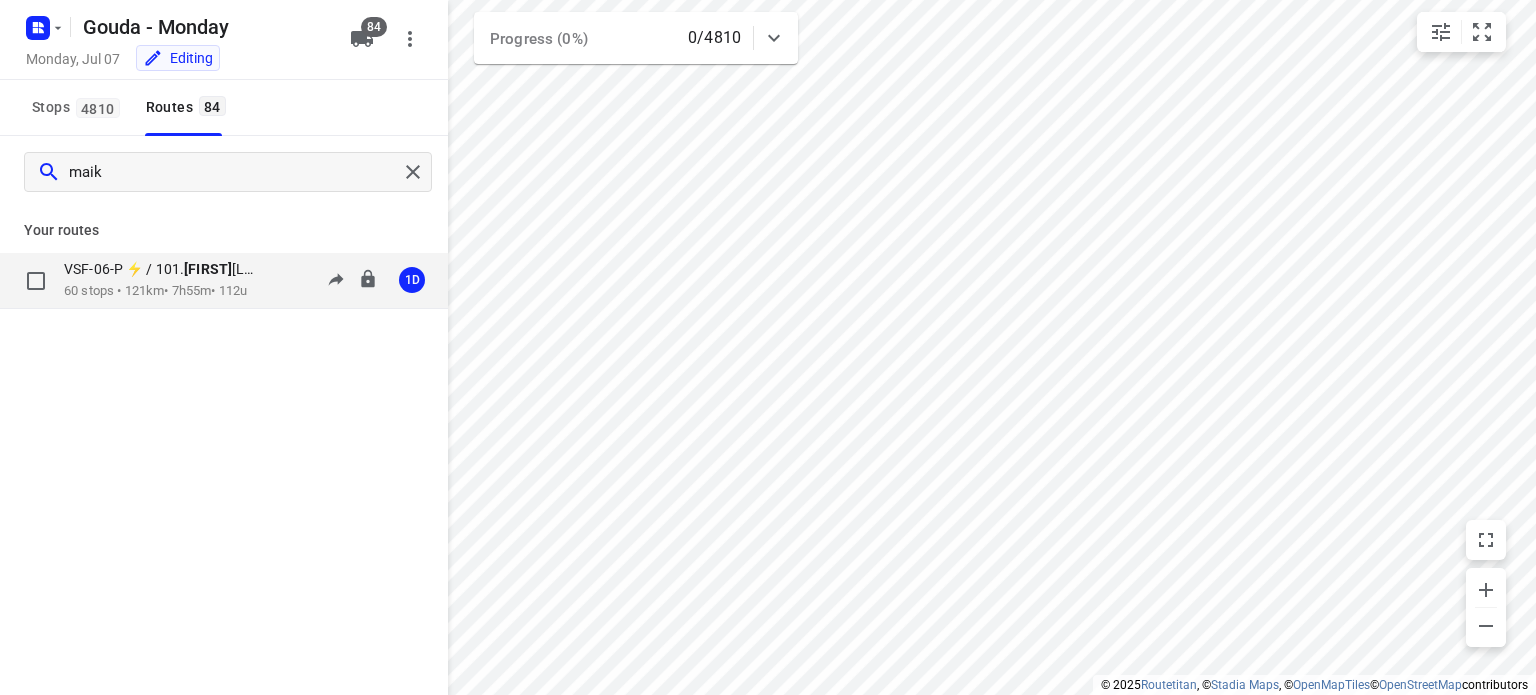 click on "[PLATE] / [NUMBER]. [FIRST] [LAST]" at bounding box center (167, 269) 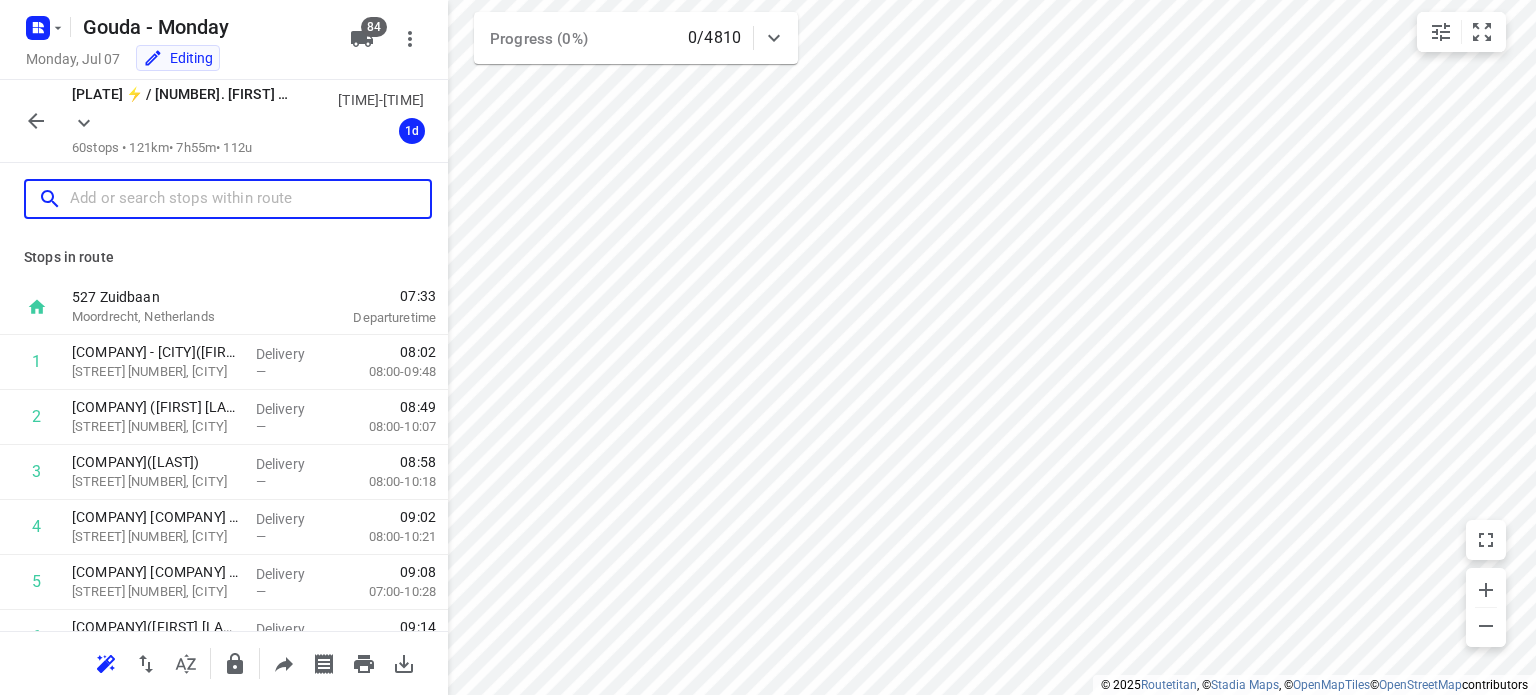 click at bounding box center (250, 199) 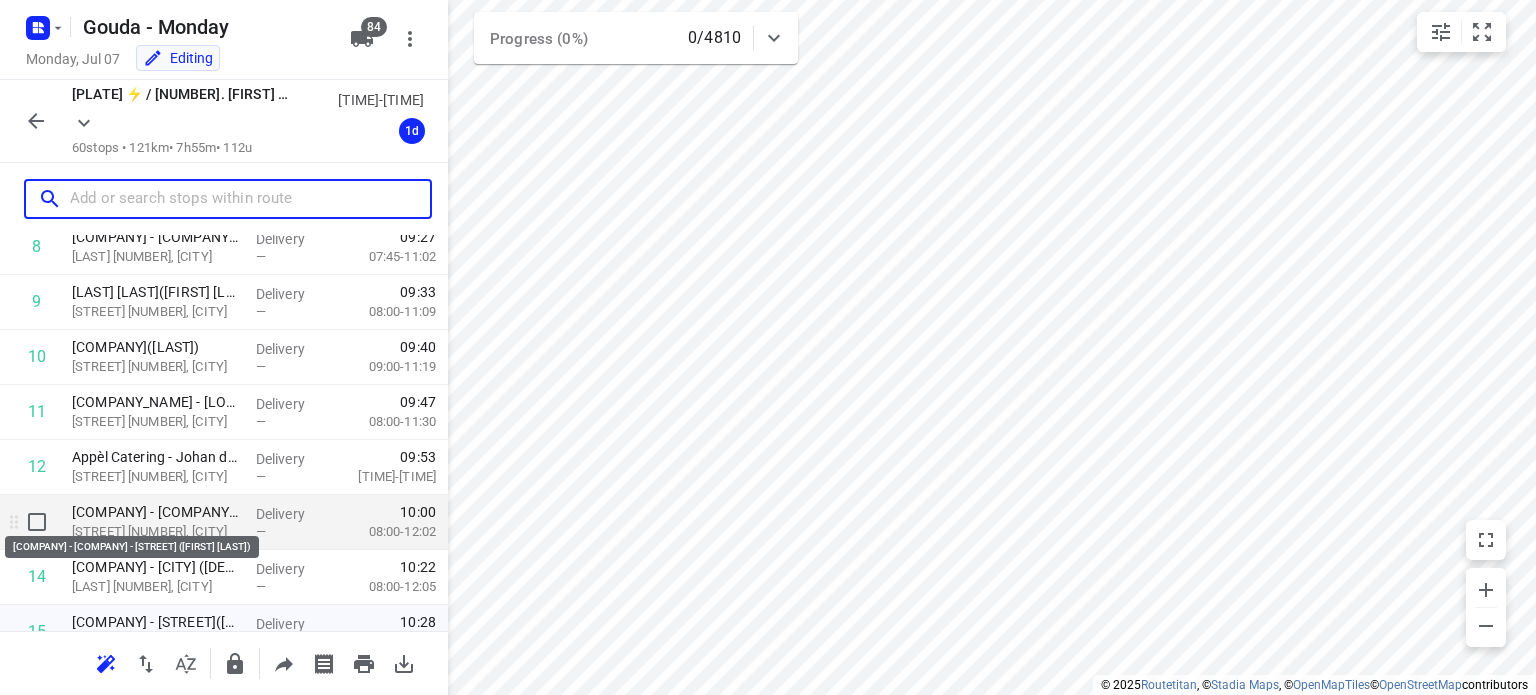 scroll, scrollTop: 600, scrollLeft: 0, axis: vertical 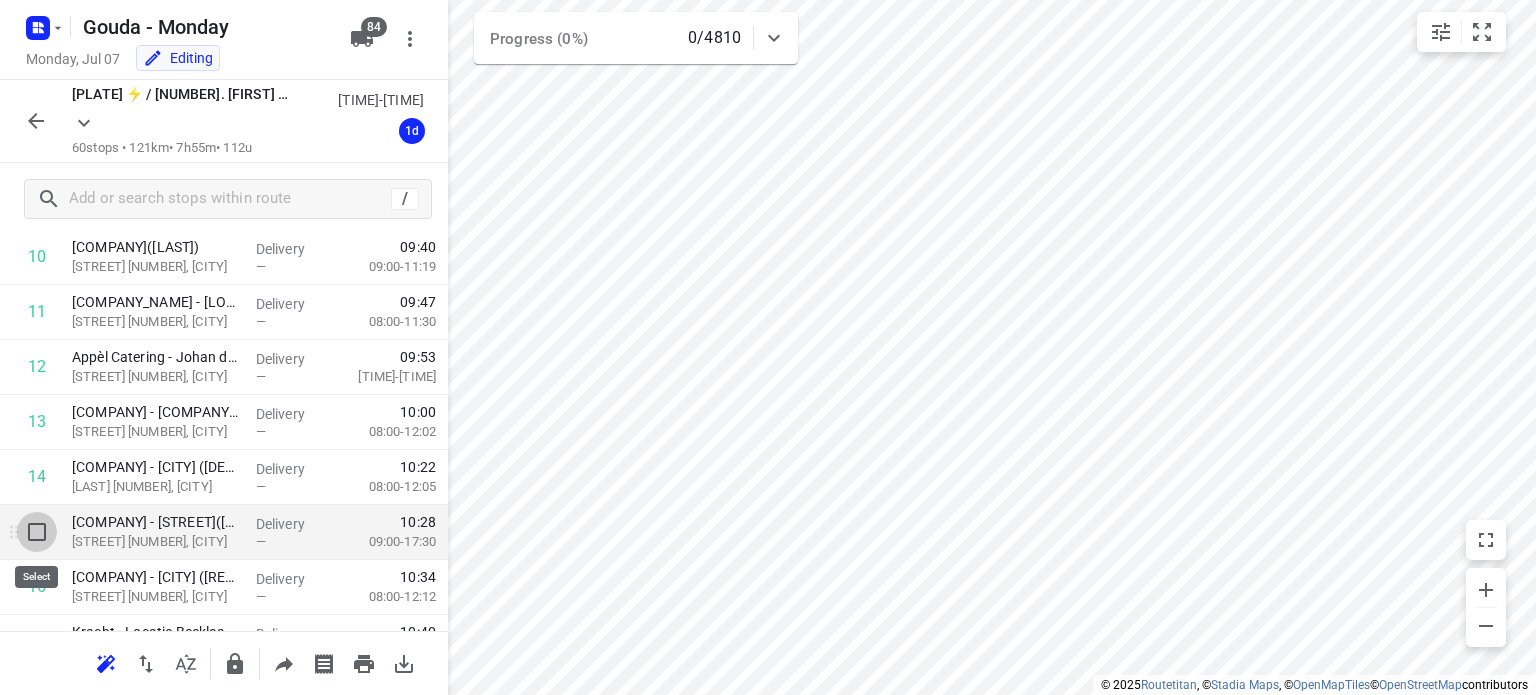 click at bounding box center [37, 532] 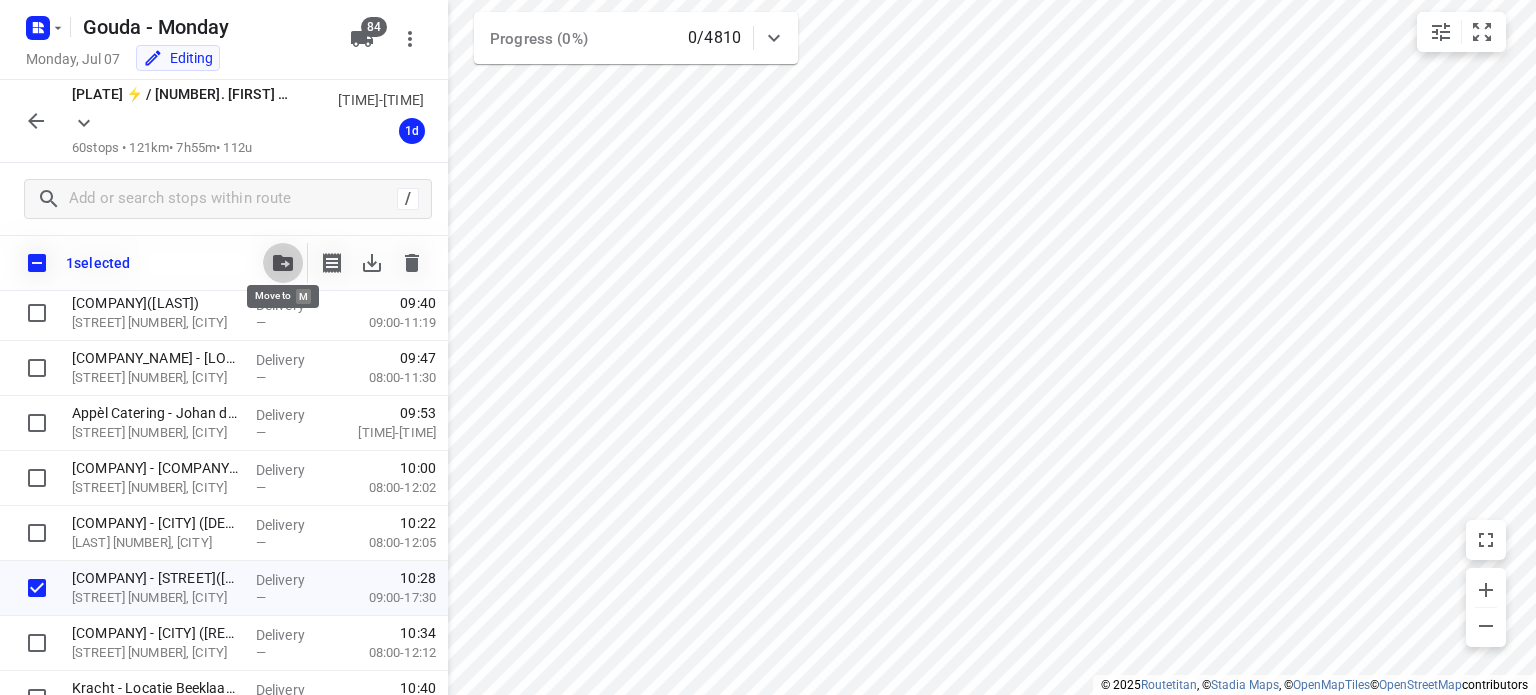 click at bounding box center [283, 263] 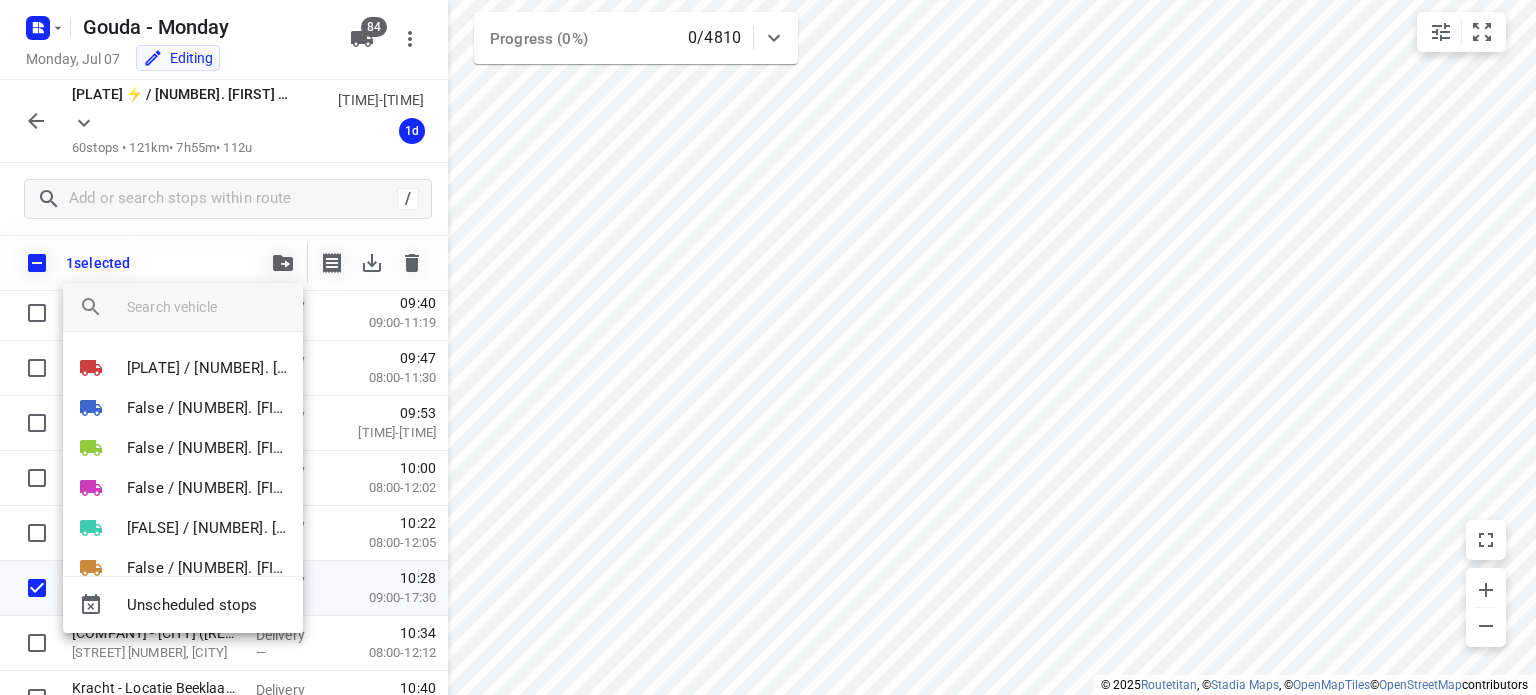 click at bounding box center (207, 307) 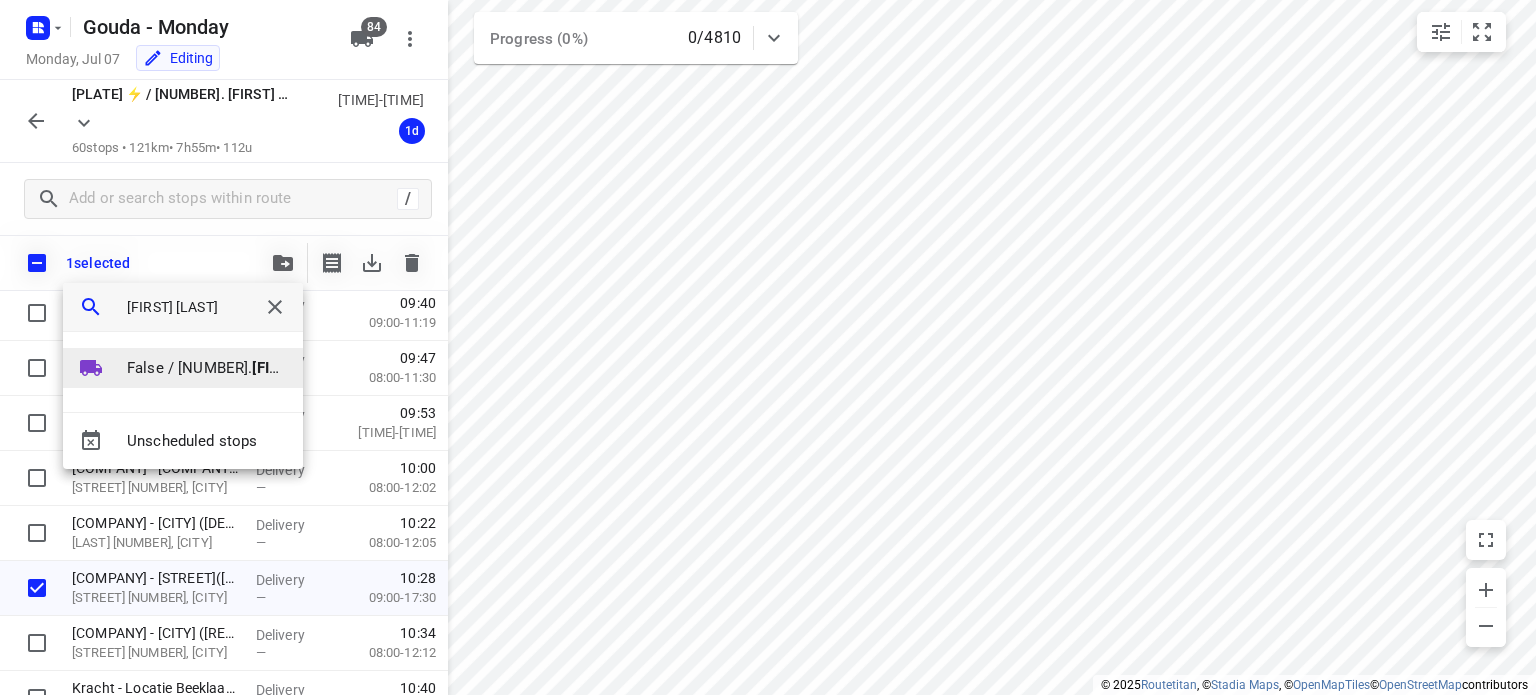 type on "[FIRST] [LAST]" 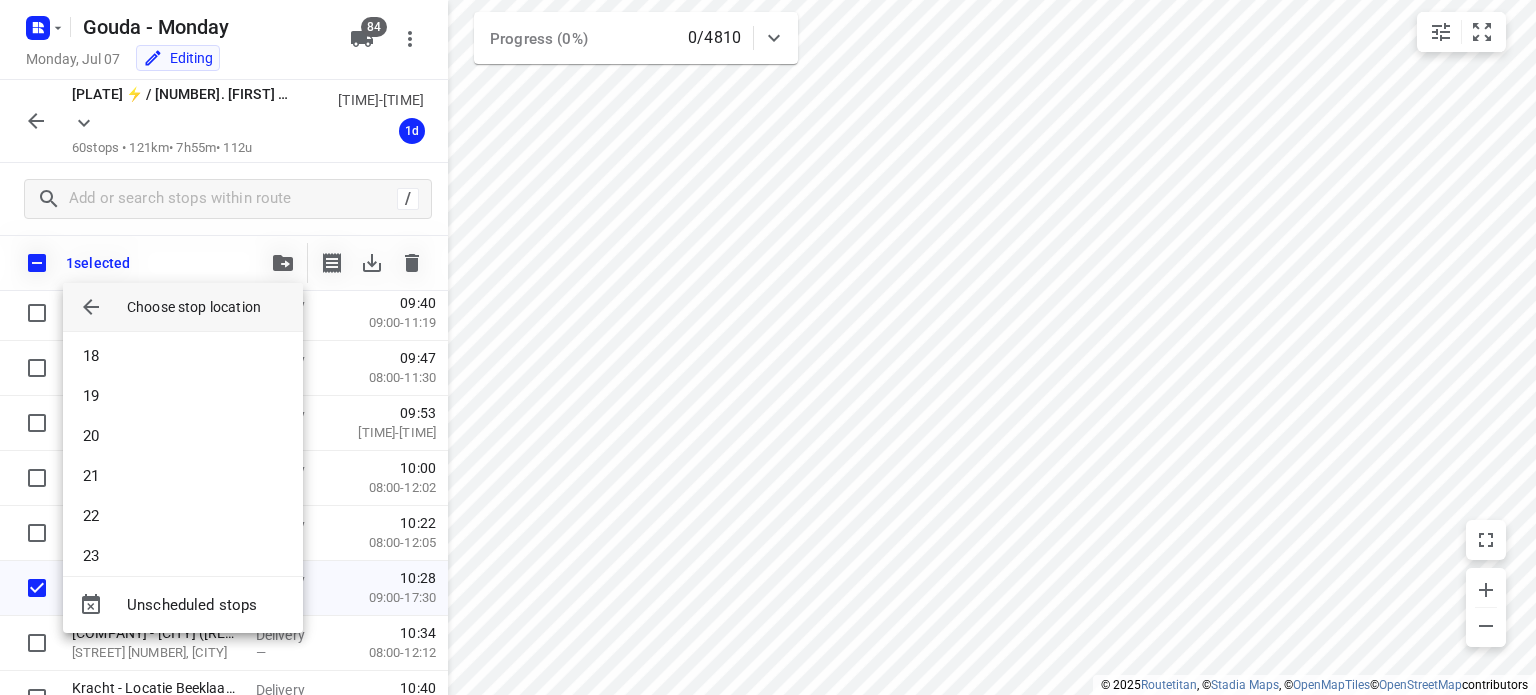 scroll, scrollTop: 700, scrollLeft: 0, axis: vertical 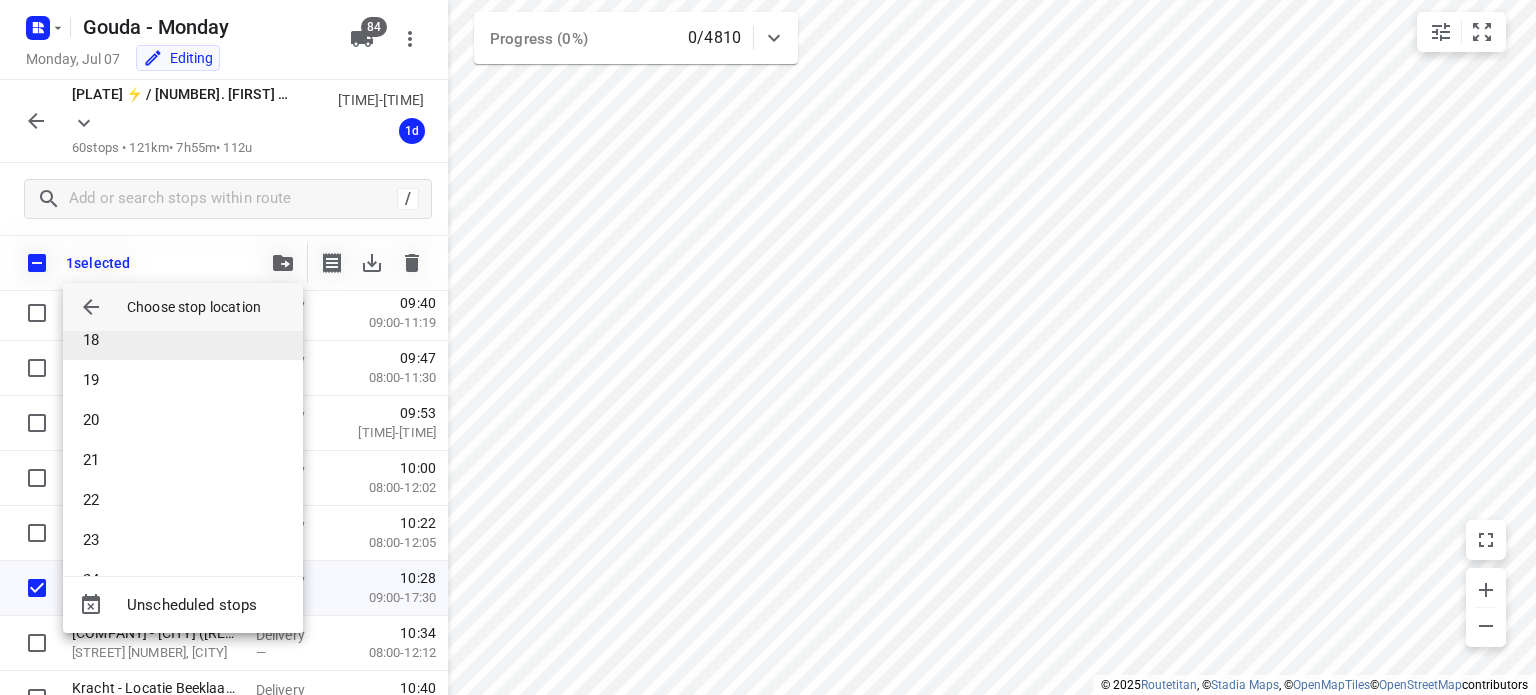 click on "18" at bounding box center [183, 340] 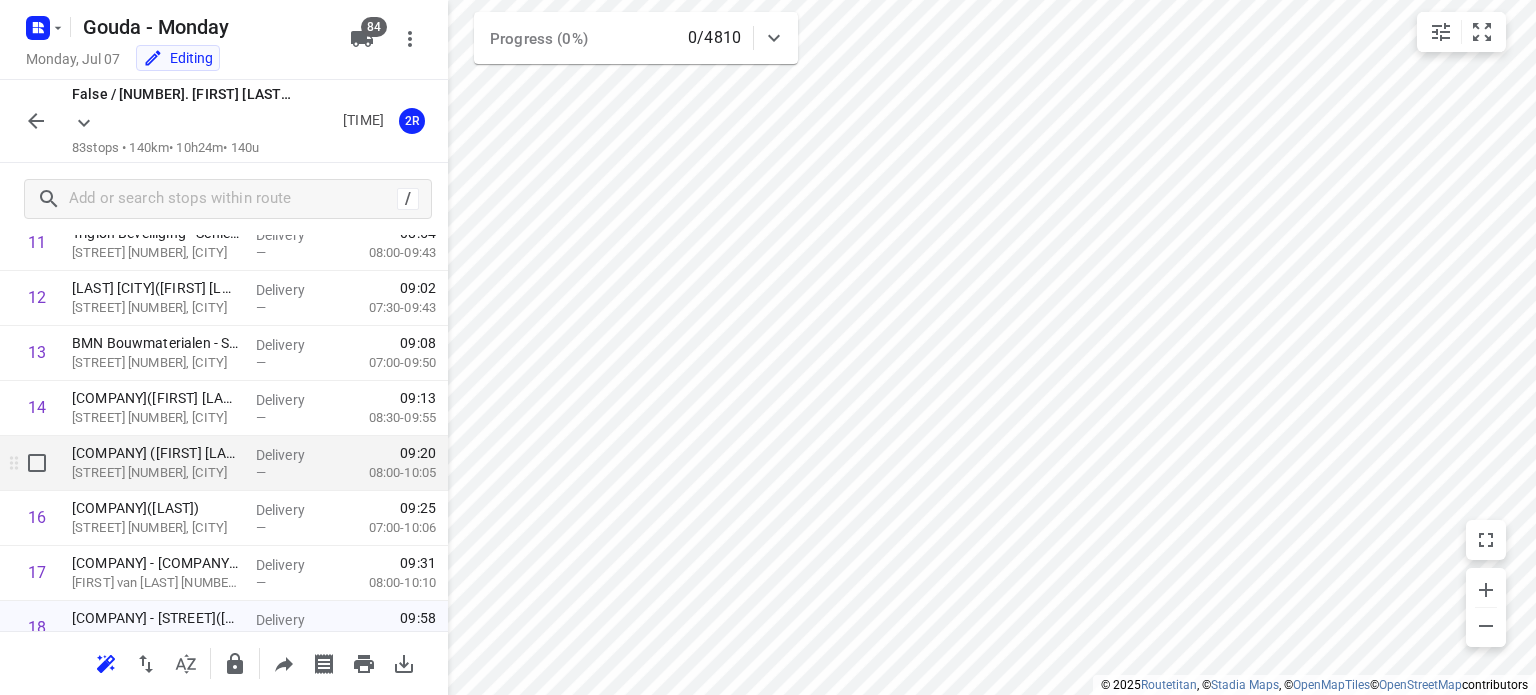 scroll, scrollTop: 700, scrollLeft: 0, axis: vertical 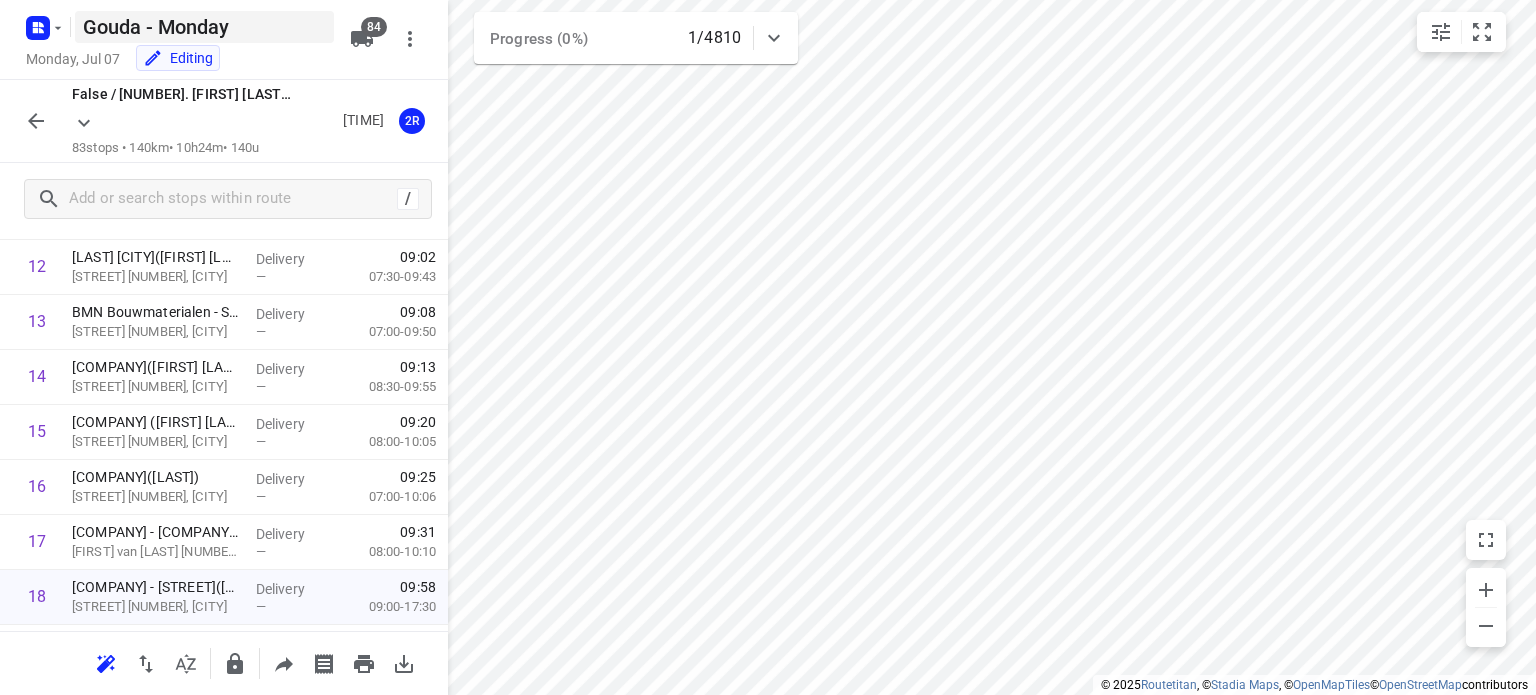 click at bounding box center (36, 121) 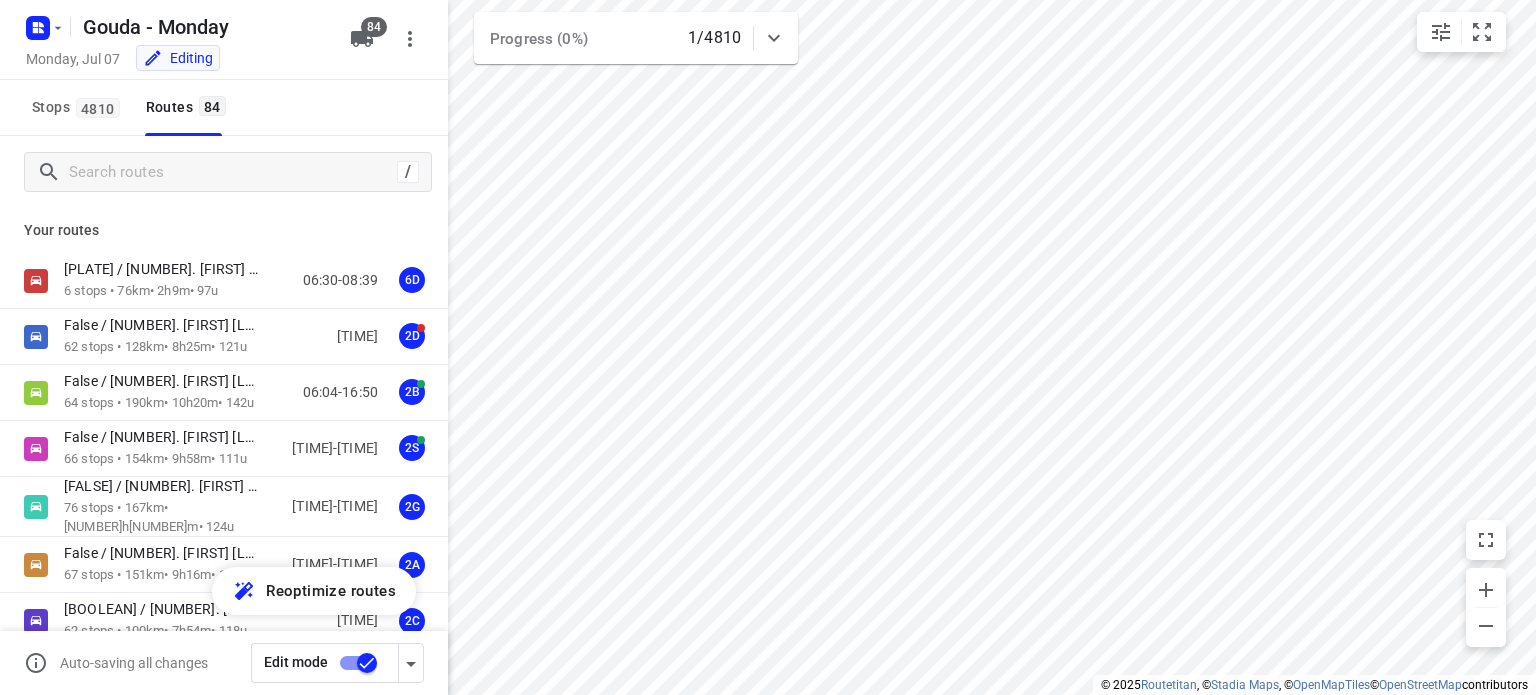 click on "[CITY] - [DAY] [MONTH], [DAY] [DATE] [YEAR] [GENERAL_TERM] [NUMBER] [GENERAL_TERM] [NUMBER] / [YOUR_TERM] [NUMBER] [GENERAL_TERM] [NUMBER] [TIME]-[TIME] [NUMBER] [GENERAL_TERM] [FALSE] / [NUMBER]. [FIRST] [LAST] (ZZP) [NUMBER] [STOPS] • [NUMBER] [KM] • [TIME] • [NUMBER] [HOURS] [TIME]-[TIME] [NUMBER] [GENERAL_TERM] [FALSE] / [NUMBER]. [FIRST] [LAST] (ZZP) [NUMBER] [STOPS] • [NUMBER] [KM] • [TIME] • [NUMBER] [HOURS] [TIME]-[TIME] [NUMBER] [GENERAL_TERM] [FALSE] / [NUMBER]. [FIRST] [LAST] (ZZP) [NUMBER] [STOPS] • [NUMBER] [KM] • [TIME] • [NUMBER] [HOURS] [TIME]-[TIME] [NUMBER] [GENERAL_TERM] [FALSE] / [NUMBER]. [FIRST] [LAST] (ZZP) [NUMBER] [STOPS] • [NUMBER] [KM] • [TIME] • [NUMBER] [HOURS] [TIME]-[TIME] [NUMBER] [GENERAL_TERM] [FALSE] / [NUMBER]. [FIRST] [LAST] (ZZP - [COMPANY]) [NUMBER] [STOPS] • [NUMBER] [KM] • [TIME] • [NUMBER] [HOURS] [TIME]-[TIME] [NUMBER] [GENERAL_TERM] [FALSE] / [NUMBER]. [FIRST] [LAST] (ZZP) [NUMBER] [STOPS] • [NUMBER] [KM] • [TIME] • [NUMBER] [HOURS] [TIME]-[TIME] [NUMBER] [GENERAL_TERM] [FALSE] / [NUMBER]. [FIRST] [LAST] (ZZP [CITY]) [NUMBER] [STOPS] • [NUMBER] [KM] • [TIME] • [NUMBER] [HOURS] [TIME]-[TIME] [NUMBER] [GENERAL_TERM] [FALSE] / [NUMBER]. [FIRST] (ZZP - [COMPANY]) [NUMBER] [STOPS] • [NUMBER] [KM]" at bounding box center (768, 347) 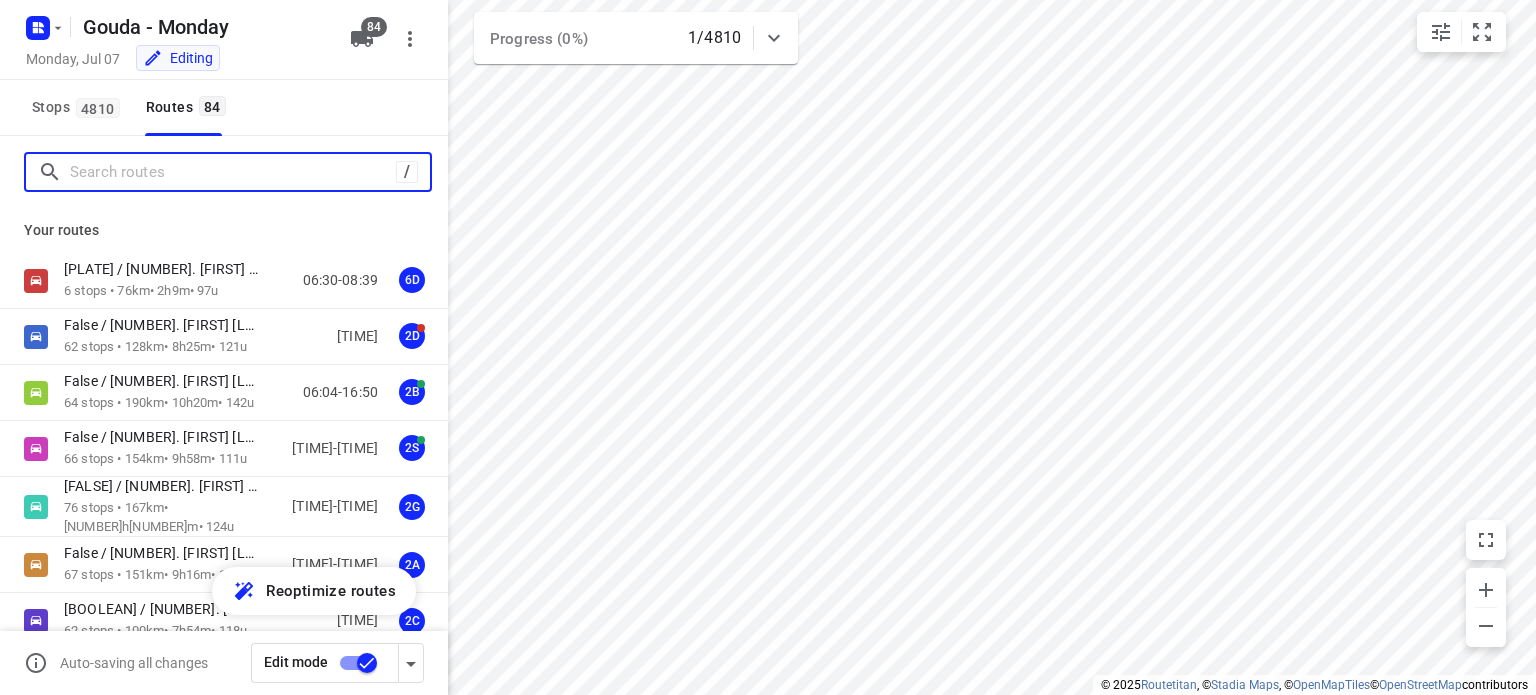click at bounding box center [233, 172] 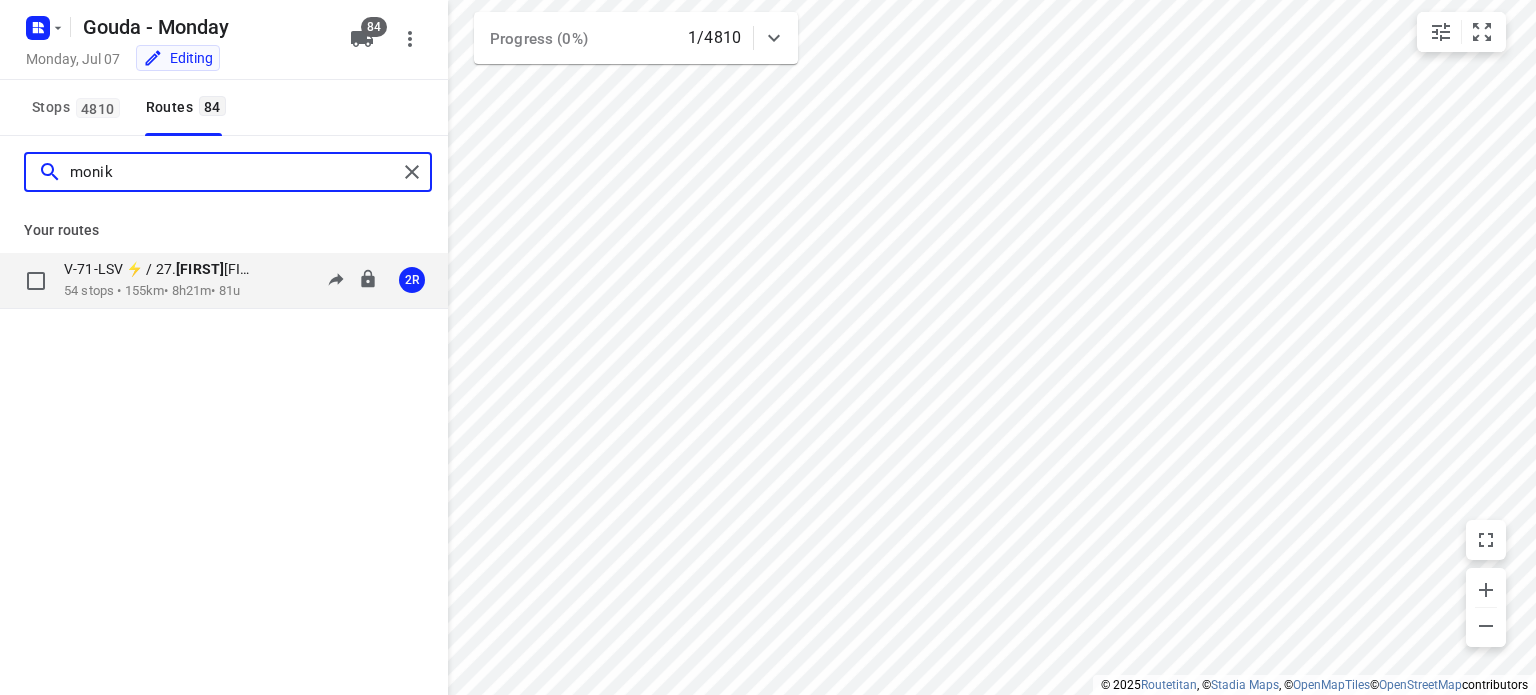 type on "monik" 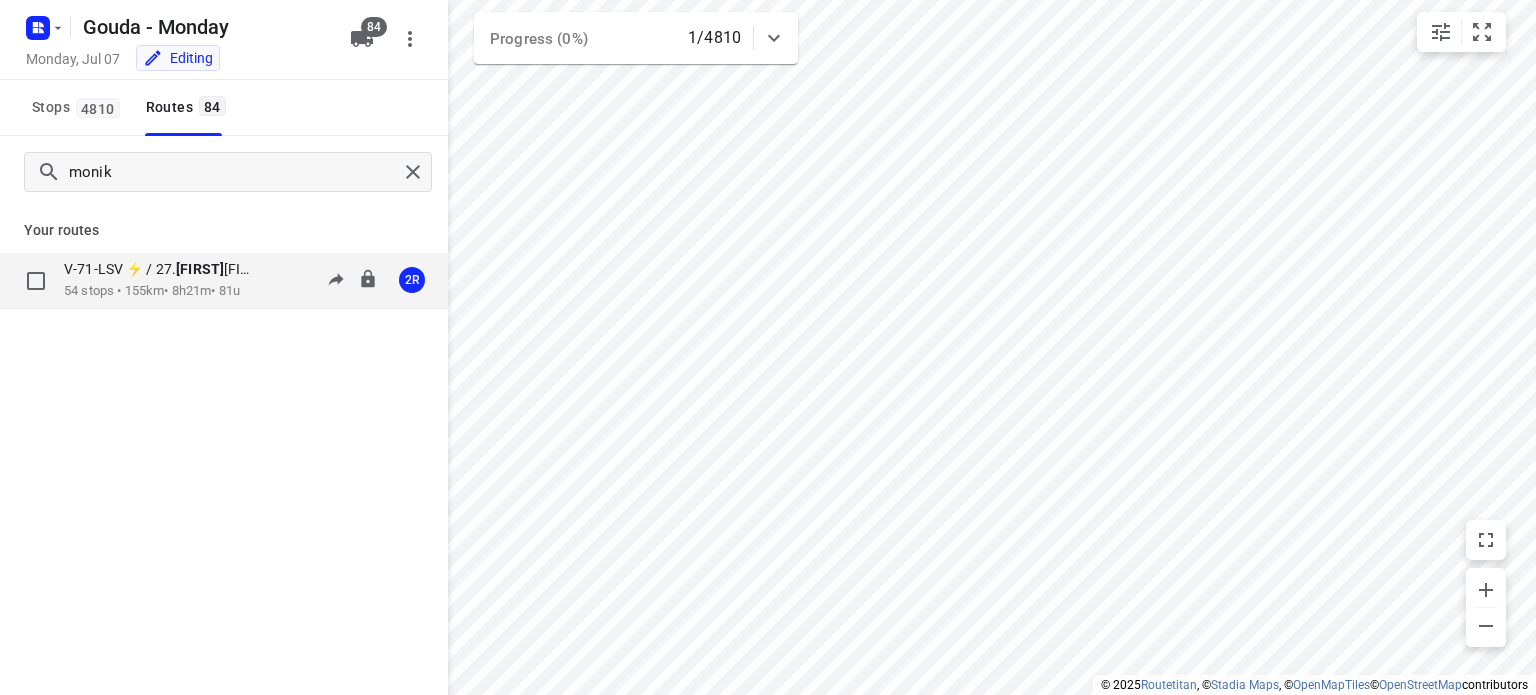 click on "[PLATE] ⚡ / [NUMBER]. [FIRST] [LAST]" at bounding box center [167, 269] 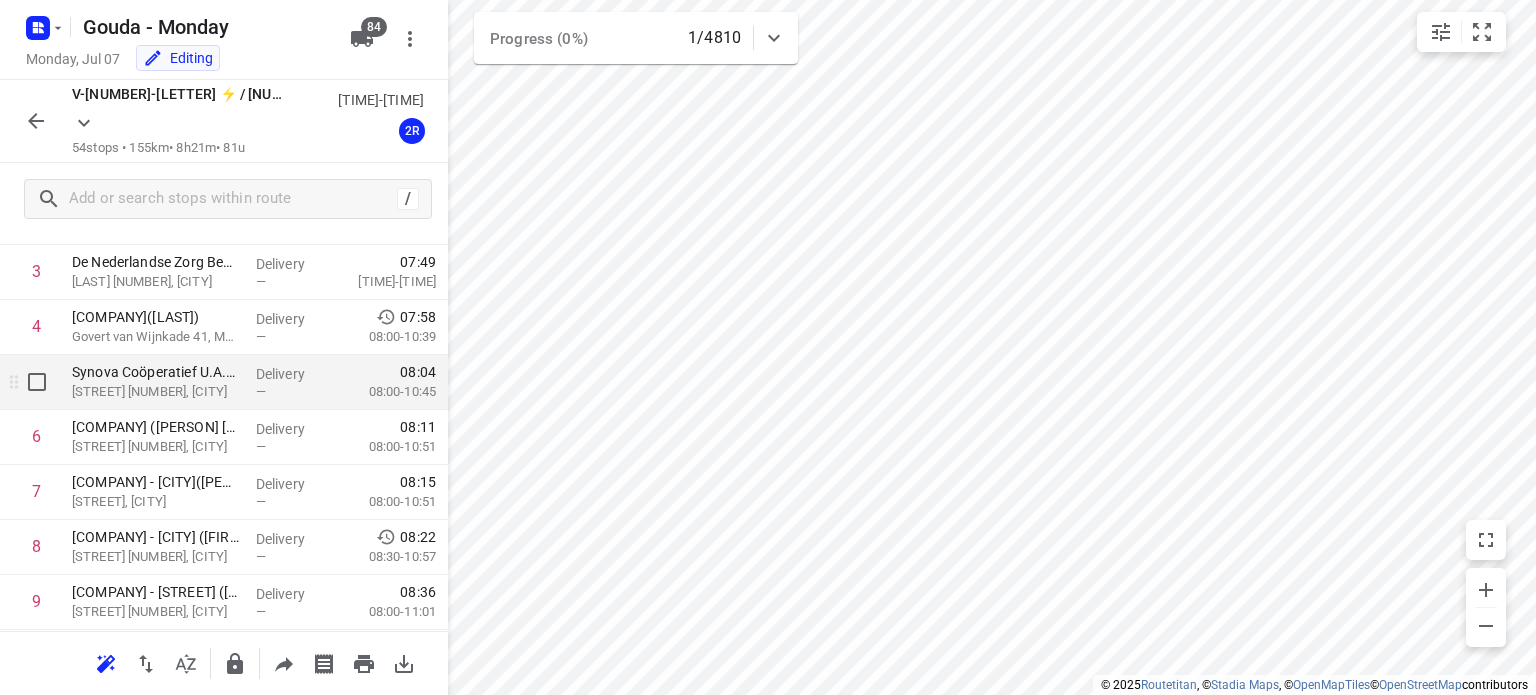 scroll, scrollTop: 0, scrollLeft: 0, axis: both 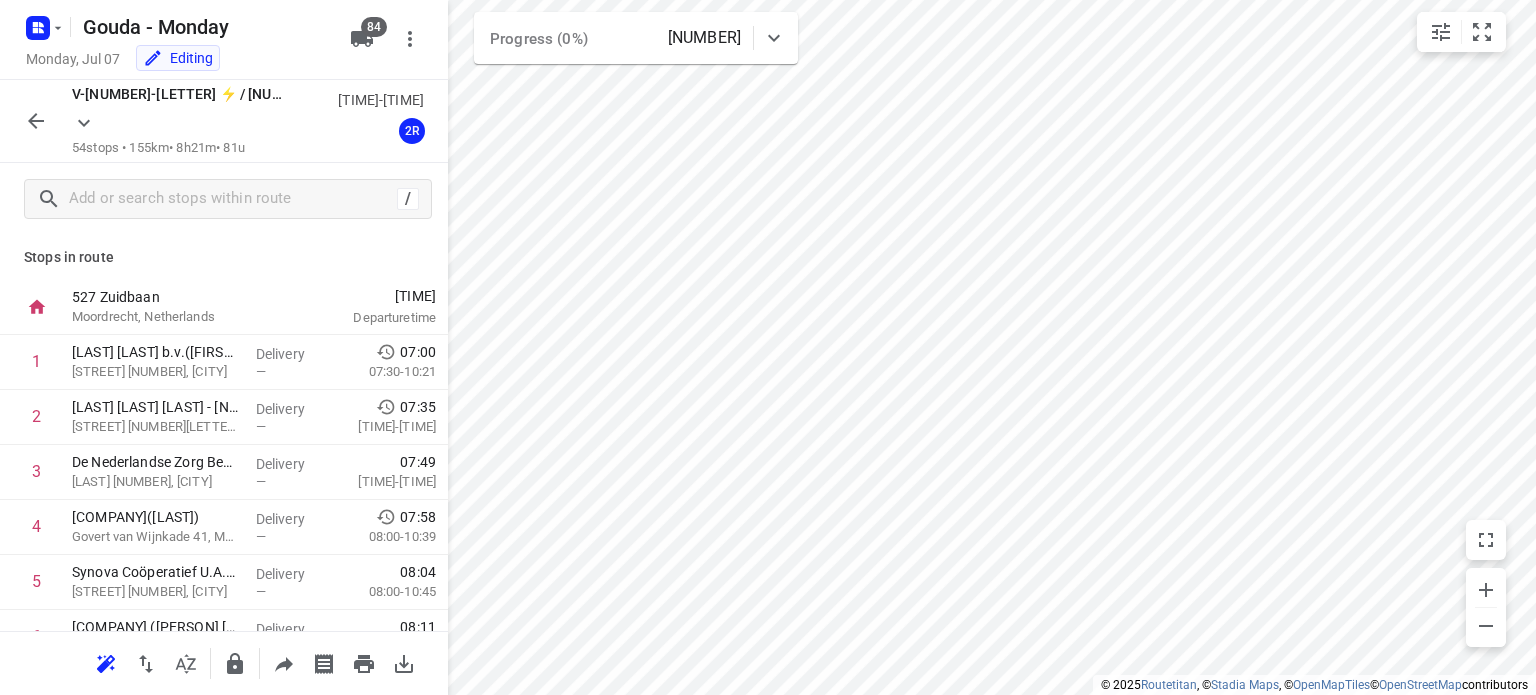 click at bounding box center (36, 121) 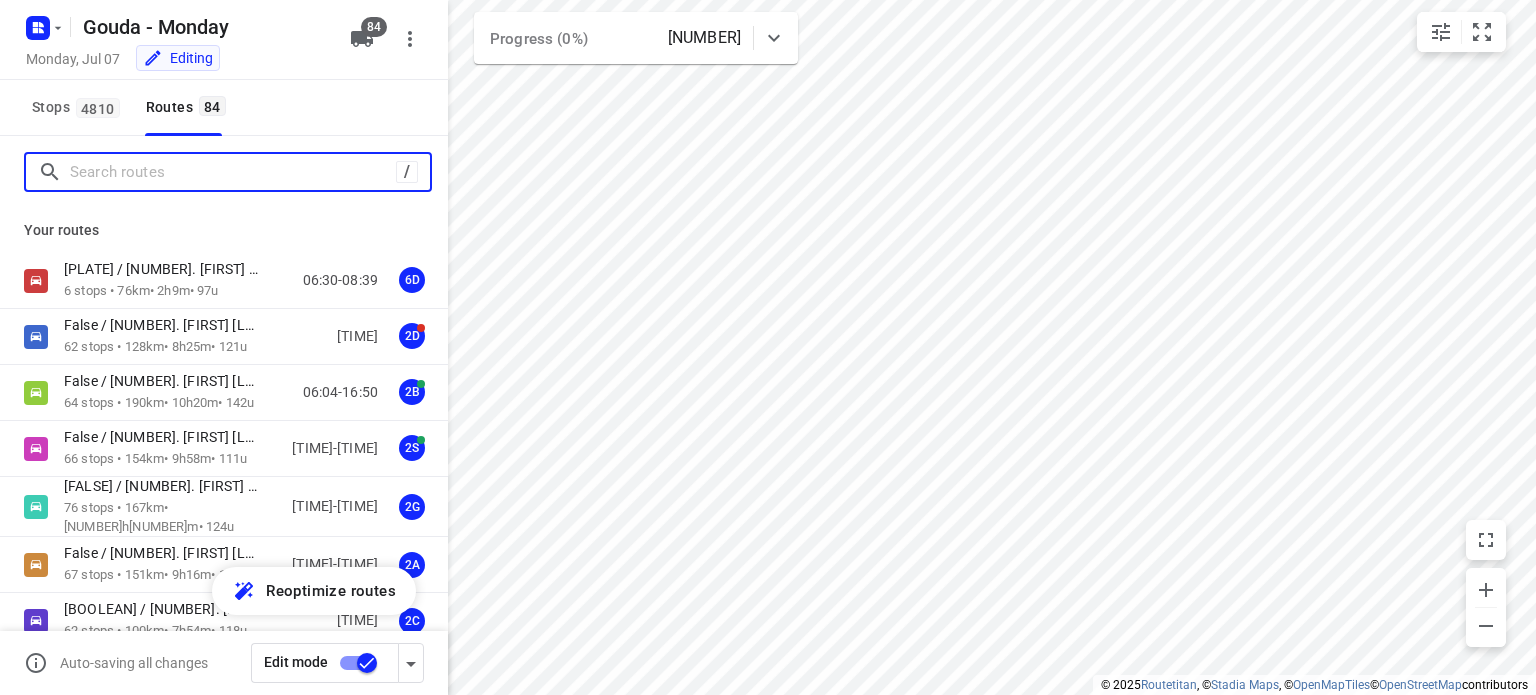 click at bounding box center [233, 172] 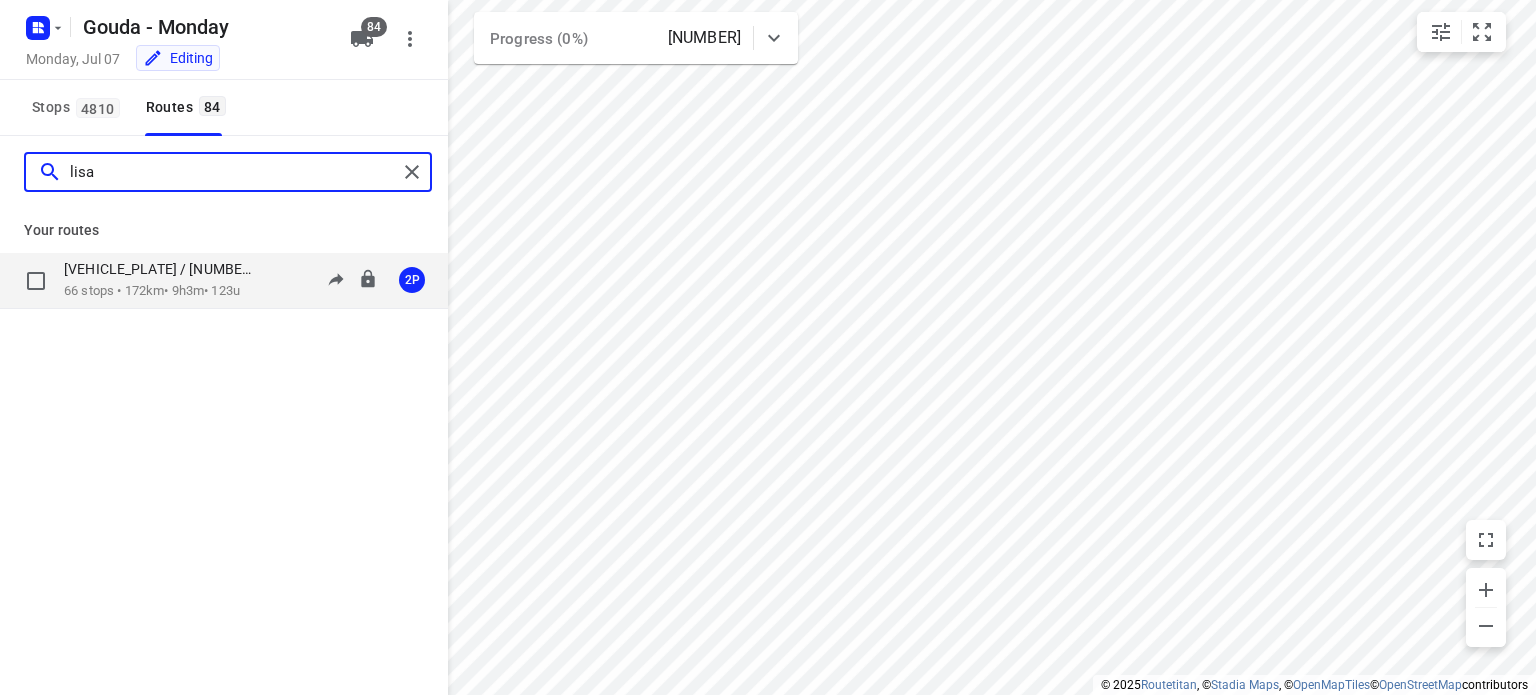 type on "lisa" 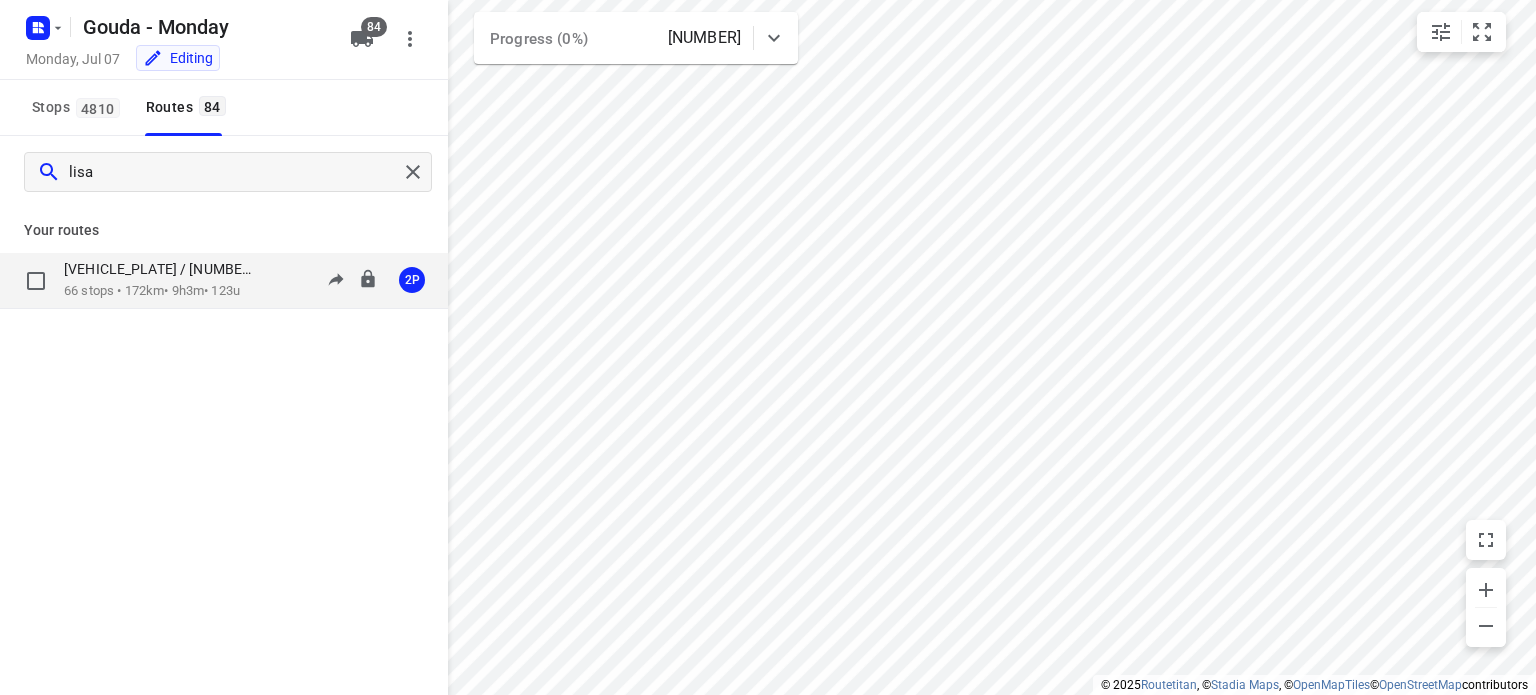 click on "[NUMBER] stops • [NUMBER]km • [DURATION] • [NUMBER]u" at bounding box center (171, 291) 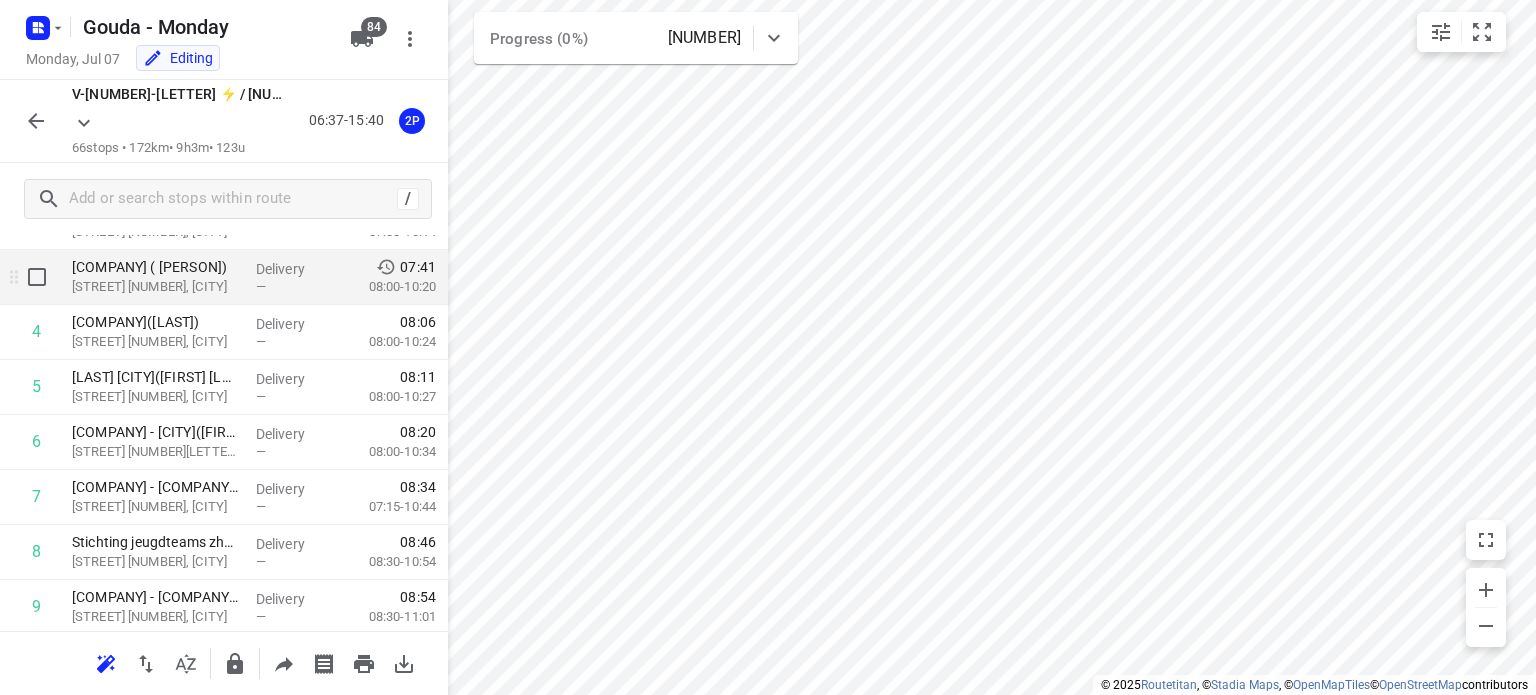 scroll, scrollTop: 200, scrollLeft: 0, axis: vertical 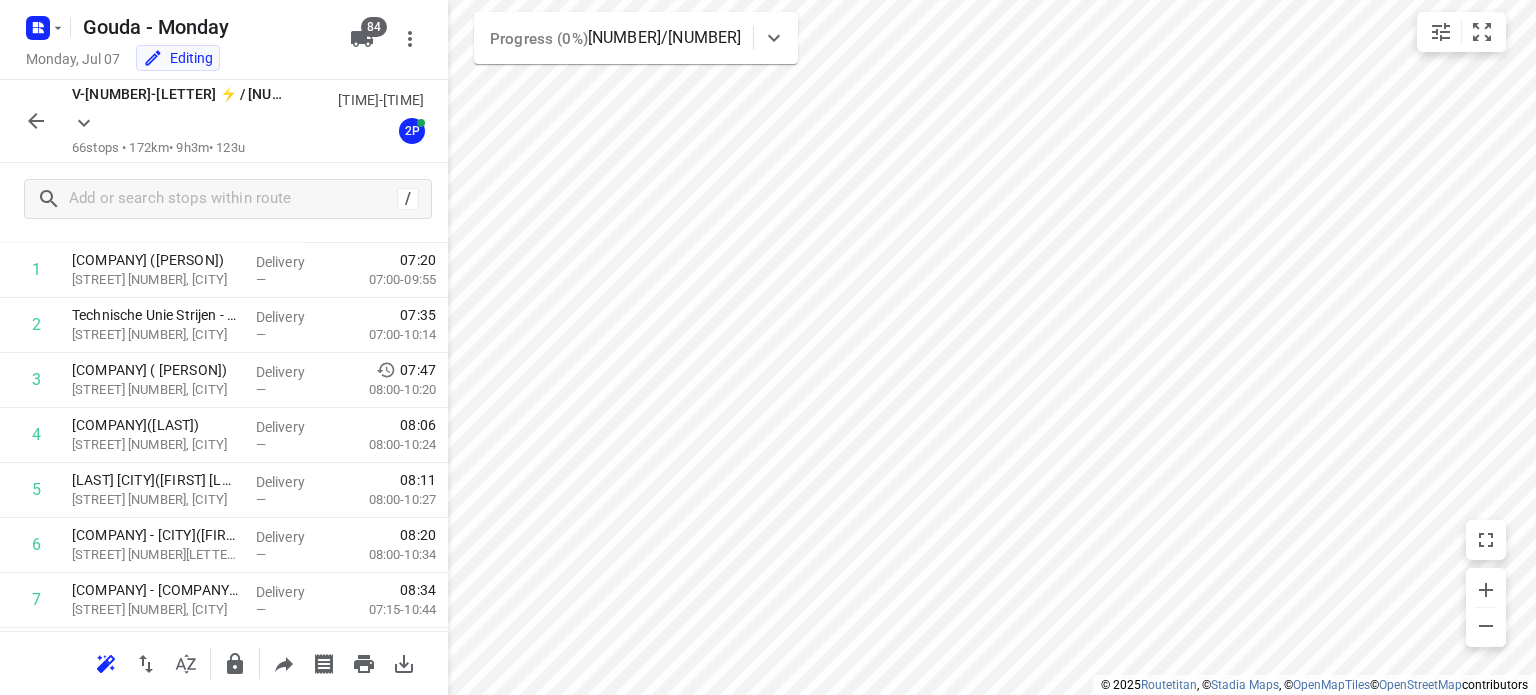 click at bounding box center [36, 121] 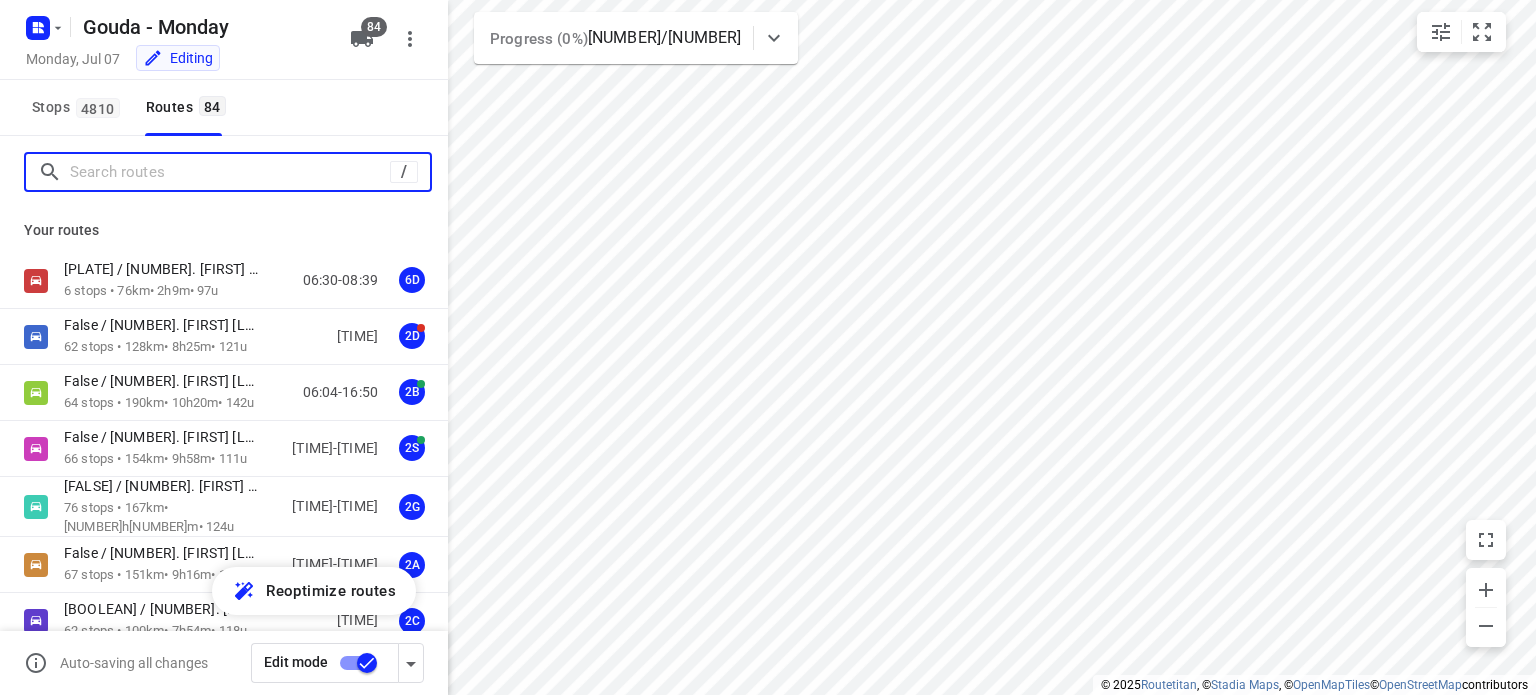 click at bounding box center (230, 172) 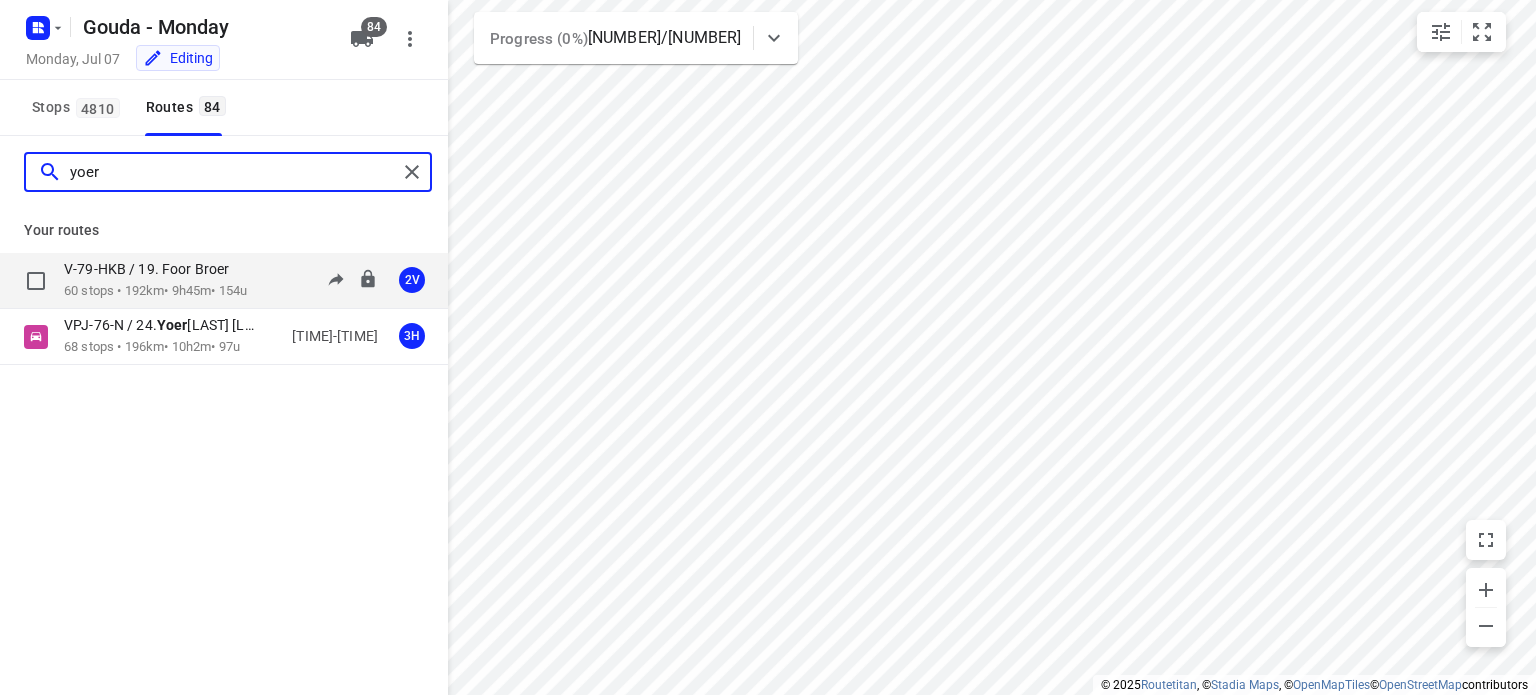 type on "yoer" 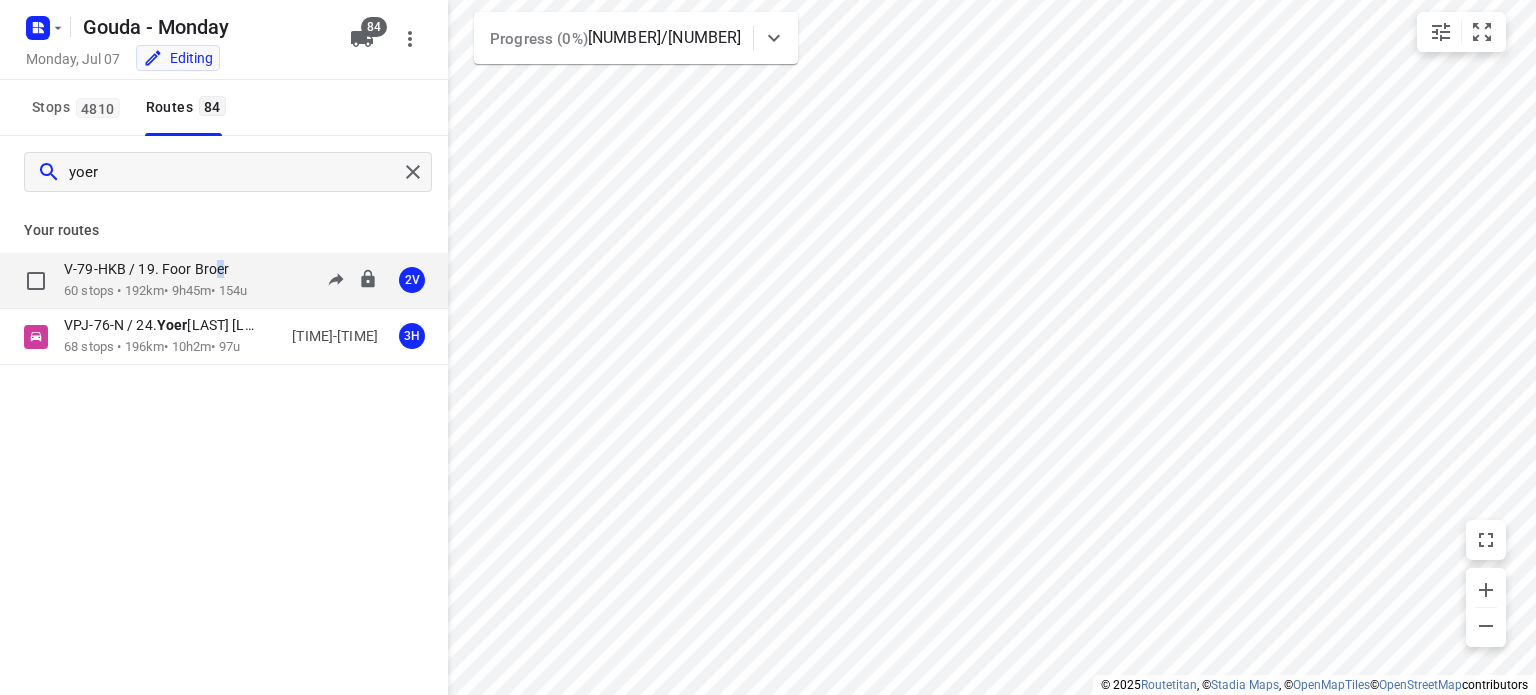 click on "V-79-HKB / 19. Foor Broer" at bounding box center [152, 269] 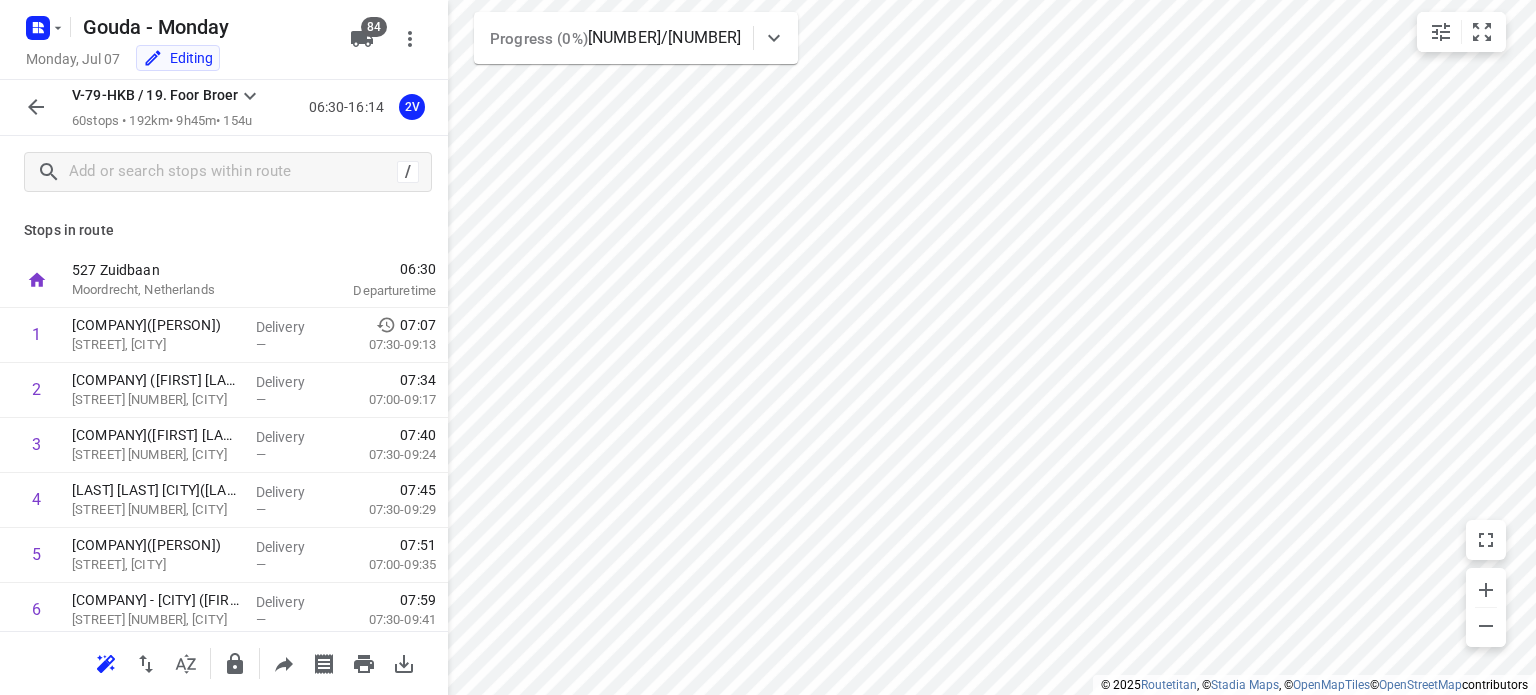 scroll, scrollTop: 300, scrollLeft: 0, axis: vertical 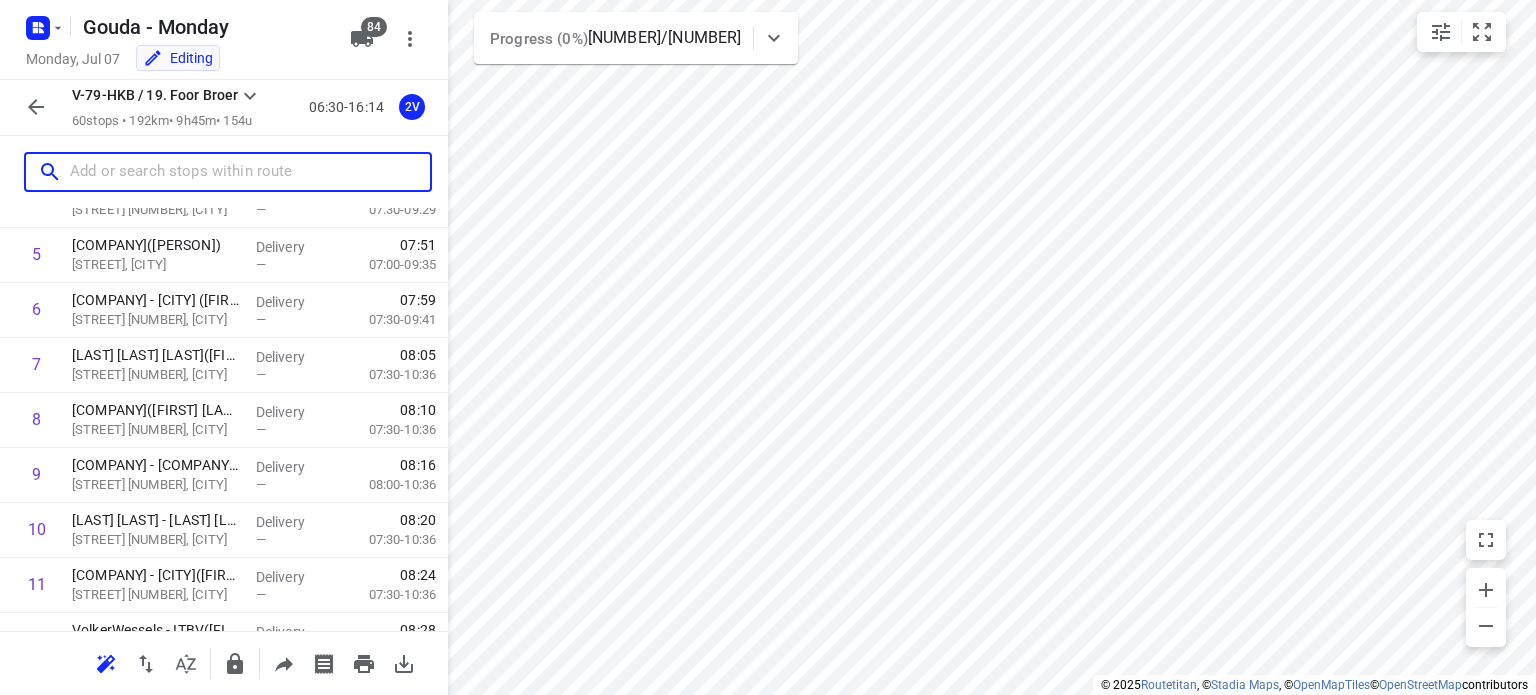 click at bounding box center [250, 172] 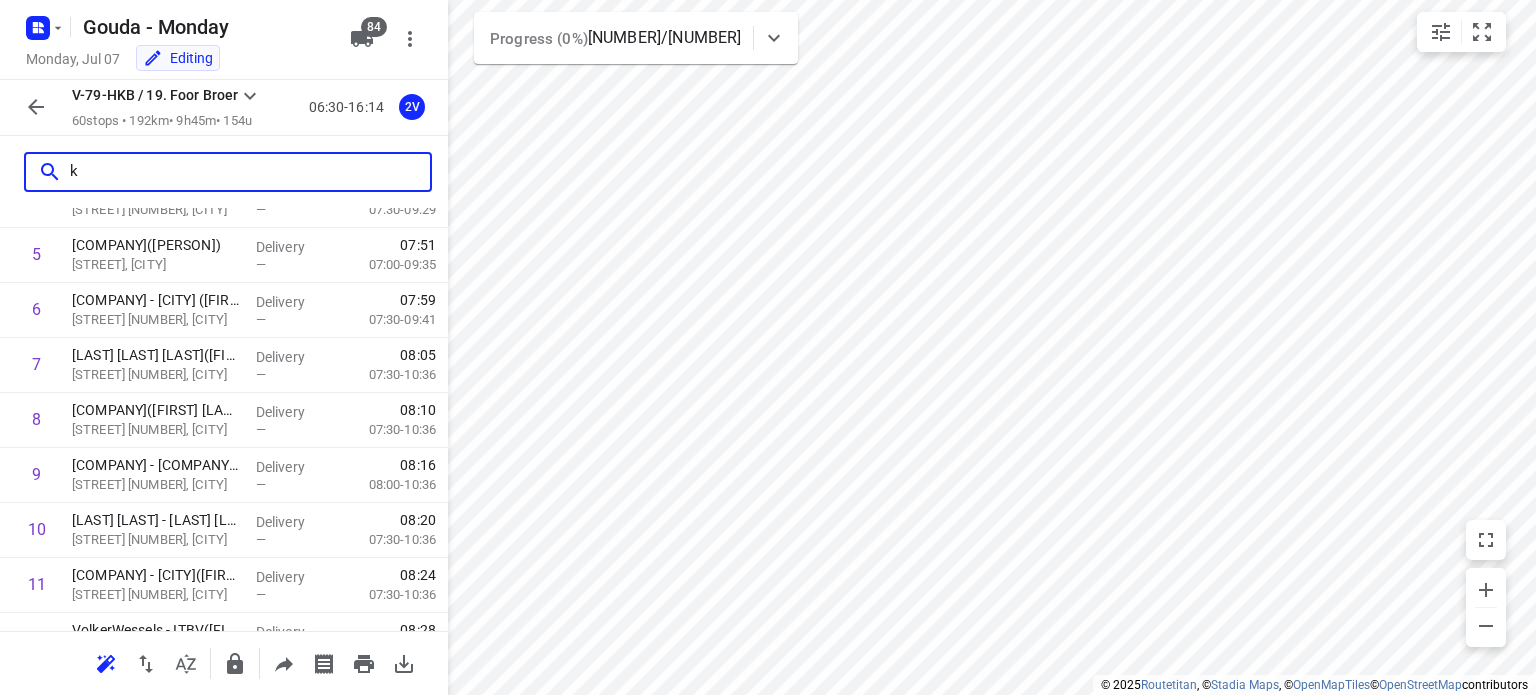 scroll, scrollTop: 0, scrollLeft: 0, axis: both 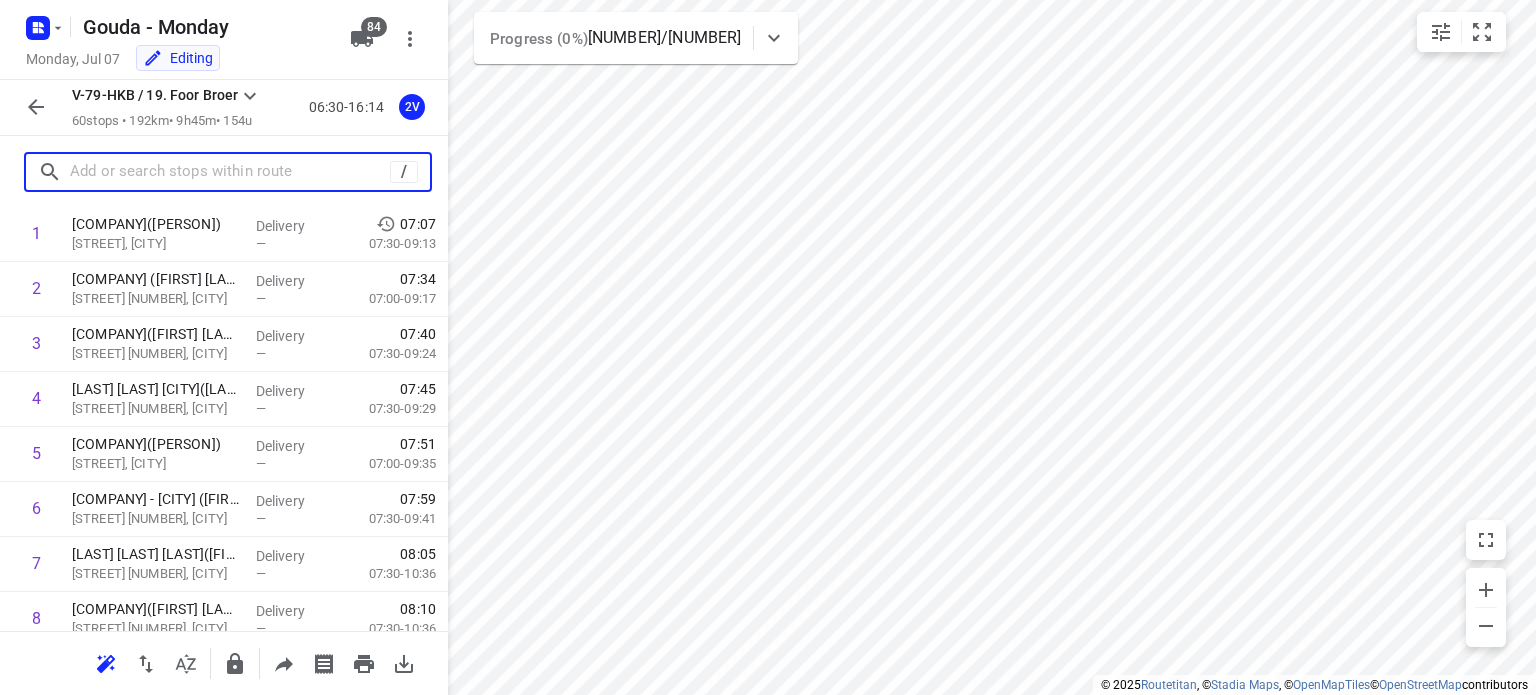 click at bounding box center [230, 172] 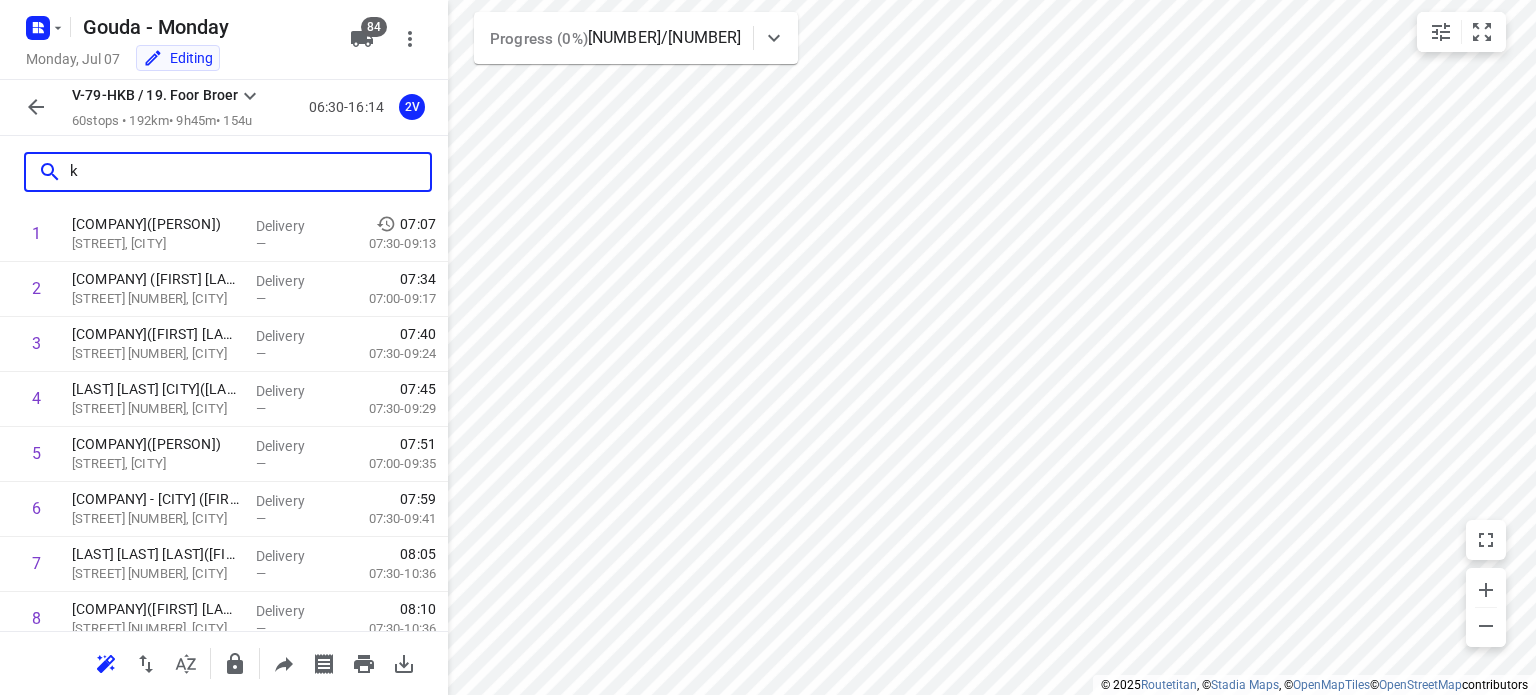 scroll, scrollTop: 0, scrollLeft: 0, axis: both 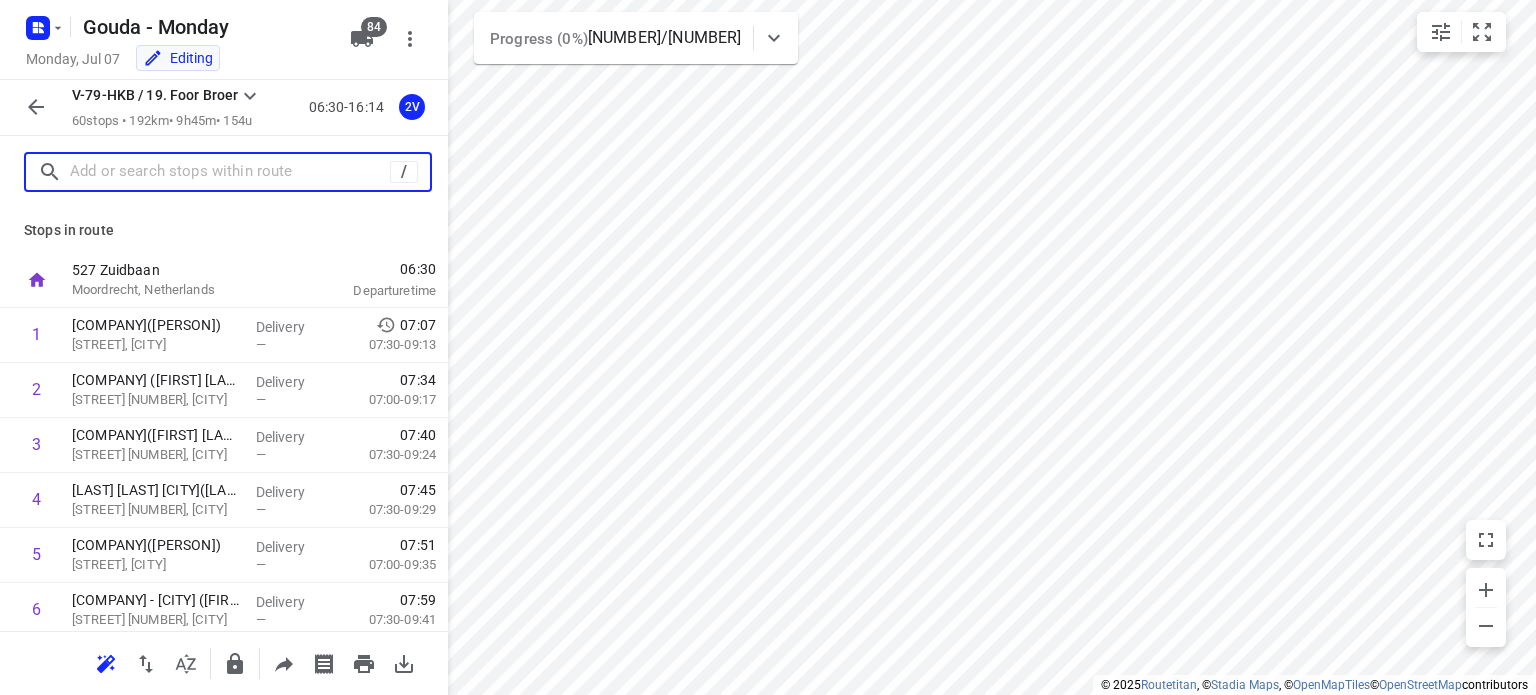 click at bounding box center [230, 172] 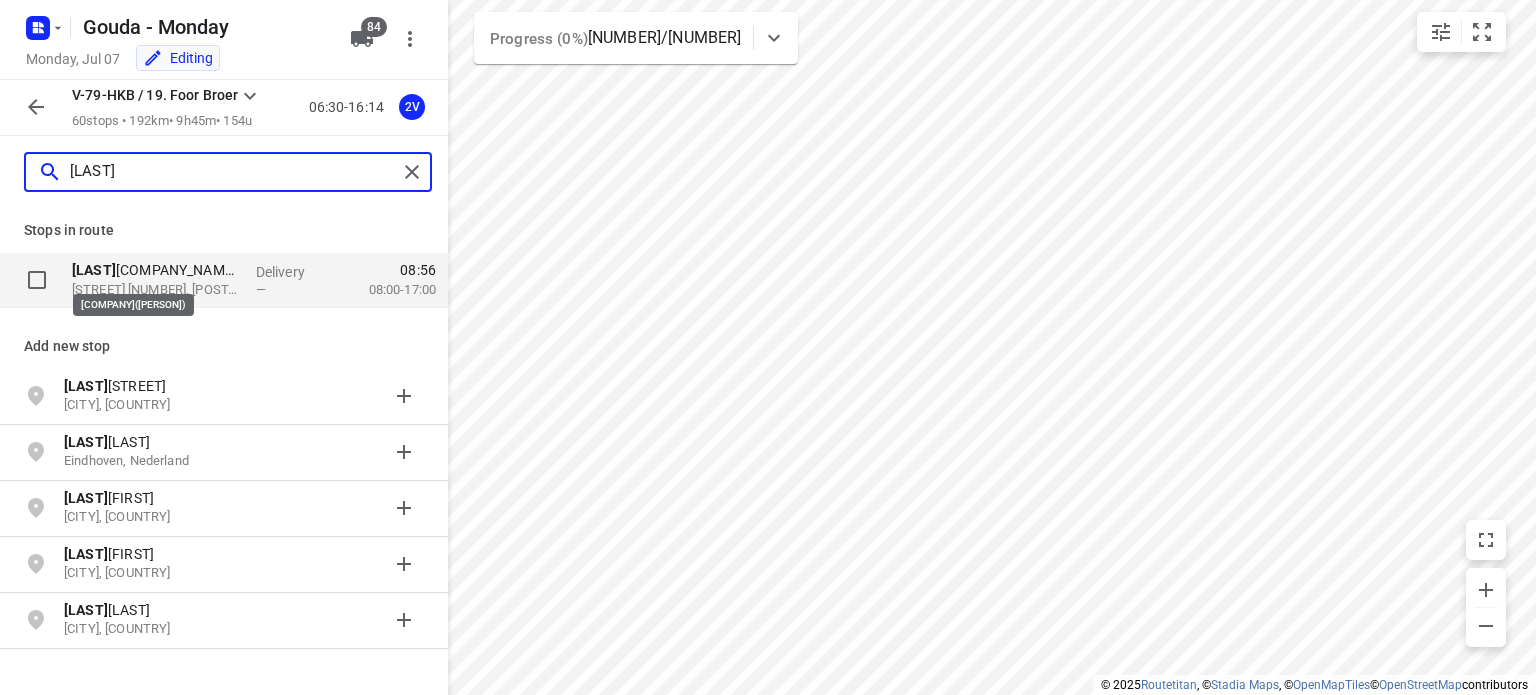 type on "[LAST]" 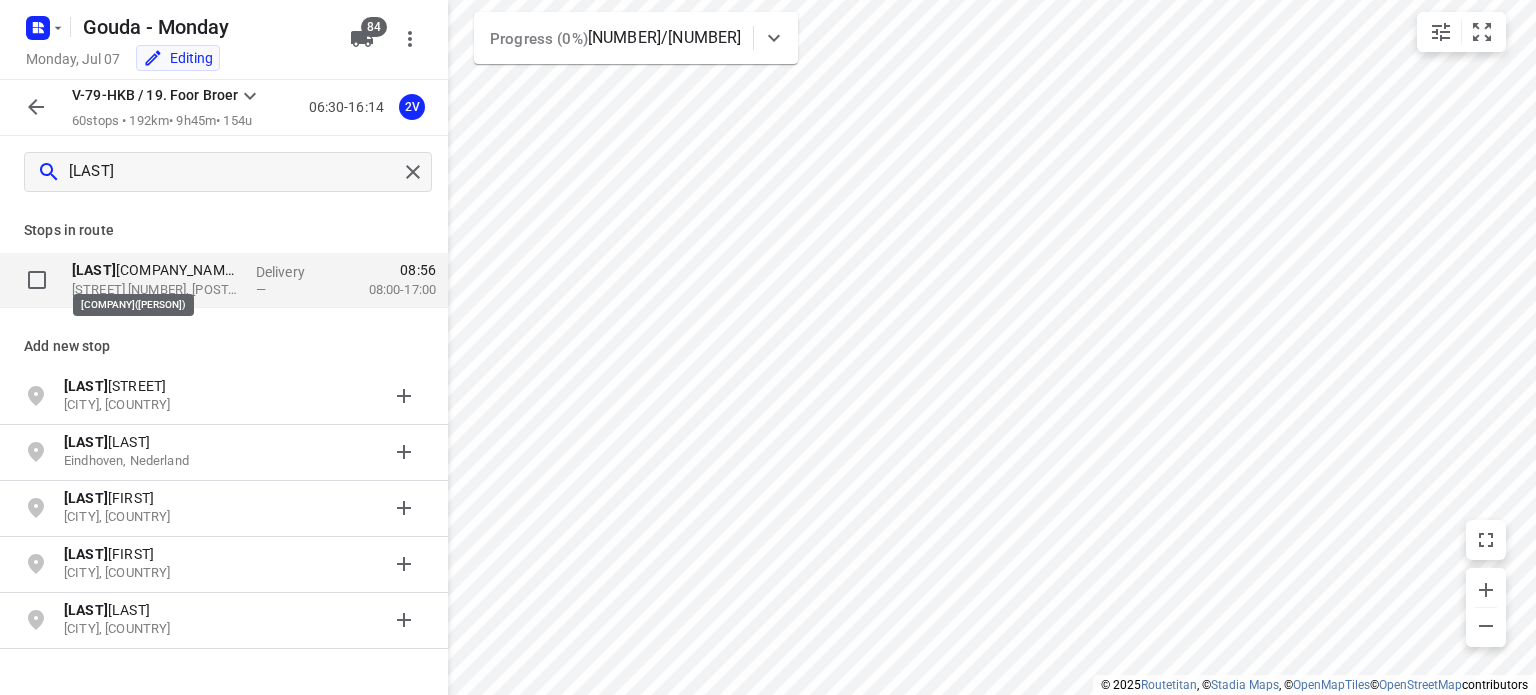 click on "Kaart je2go - VG Print([FIRST] [LAST])" at bounding box center [156, 270] 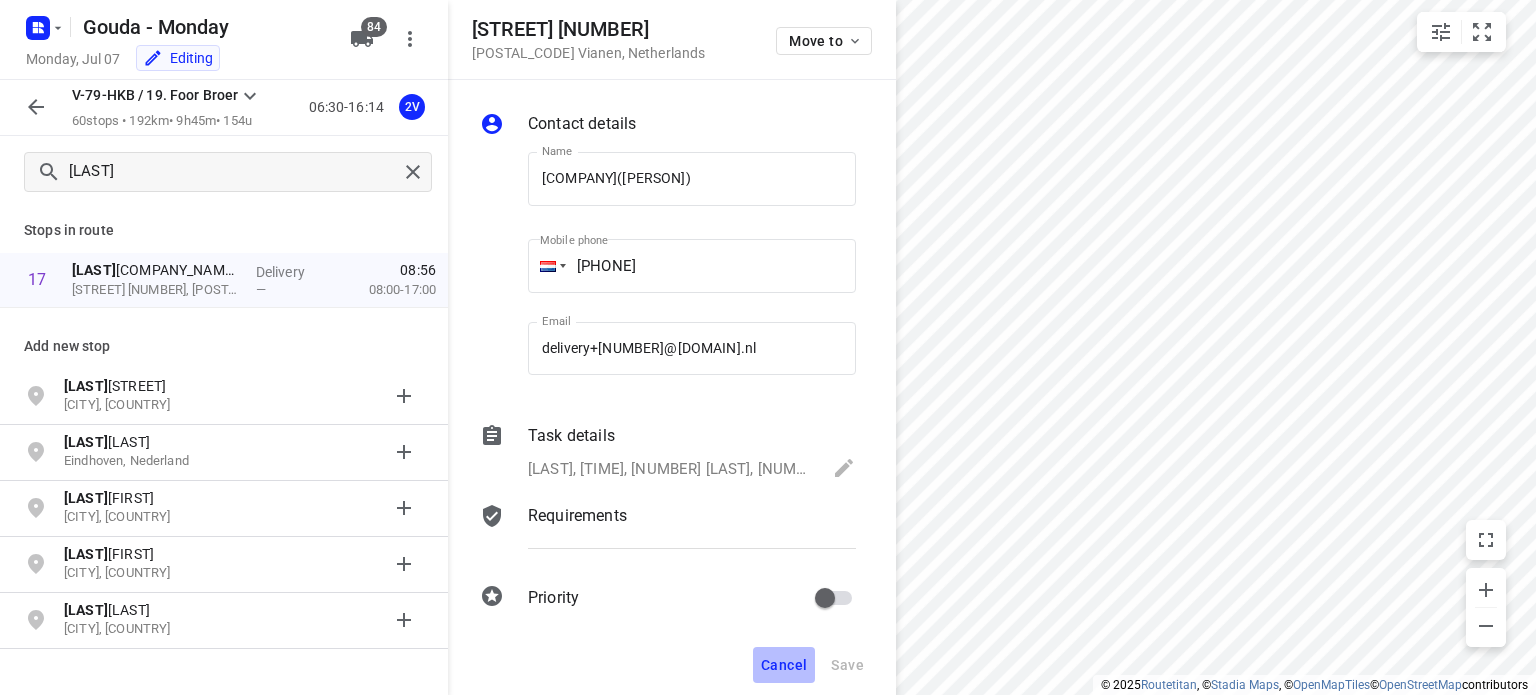 click on "Cancel" at bounding box center [784, 665] 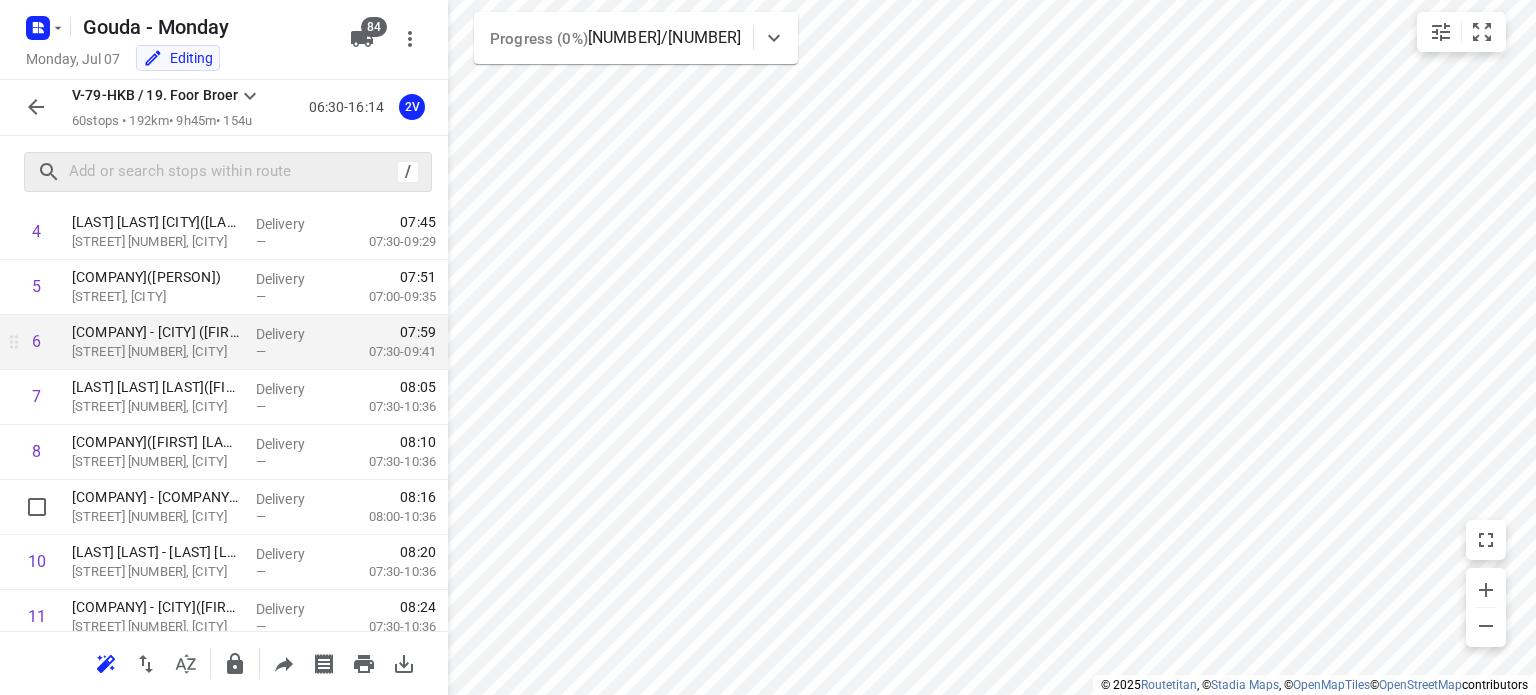 scroll, scrollTop: 300, scrollLeft: 0, axis: vertical 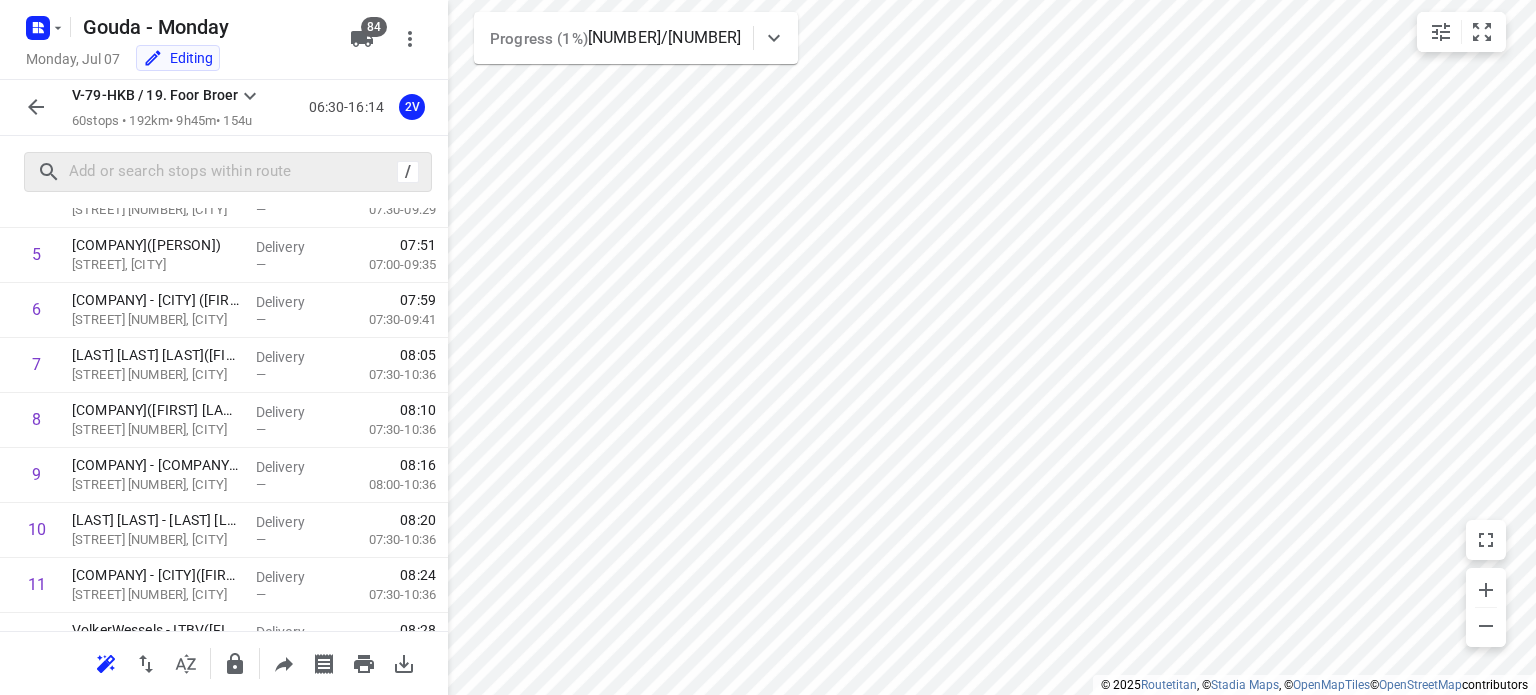 click at bounding box center [36, 107] 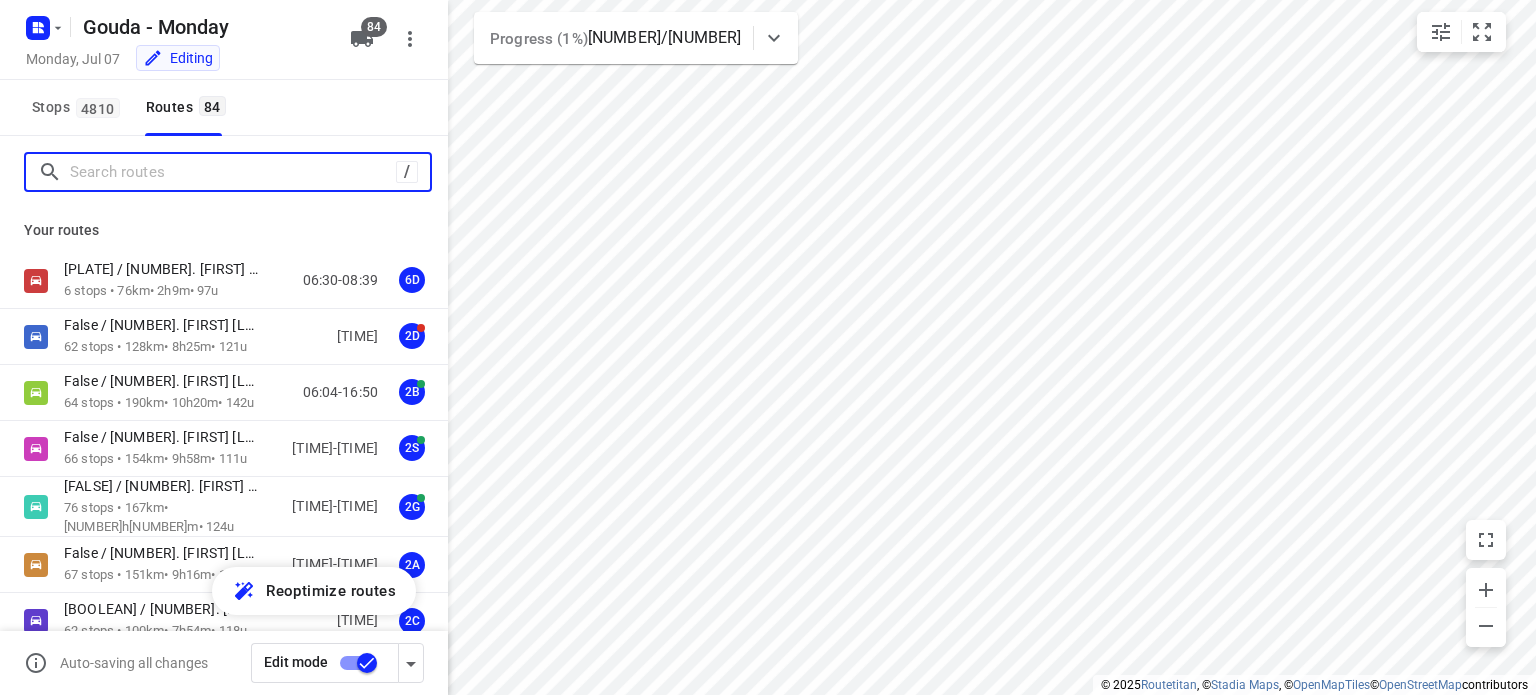 click at bounding box center [233, 172] 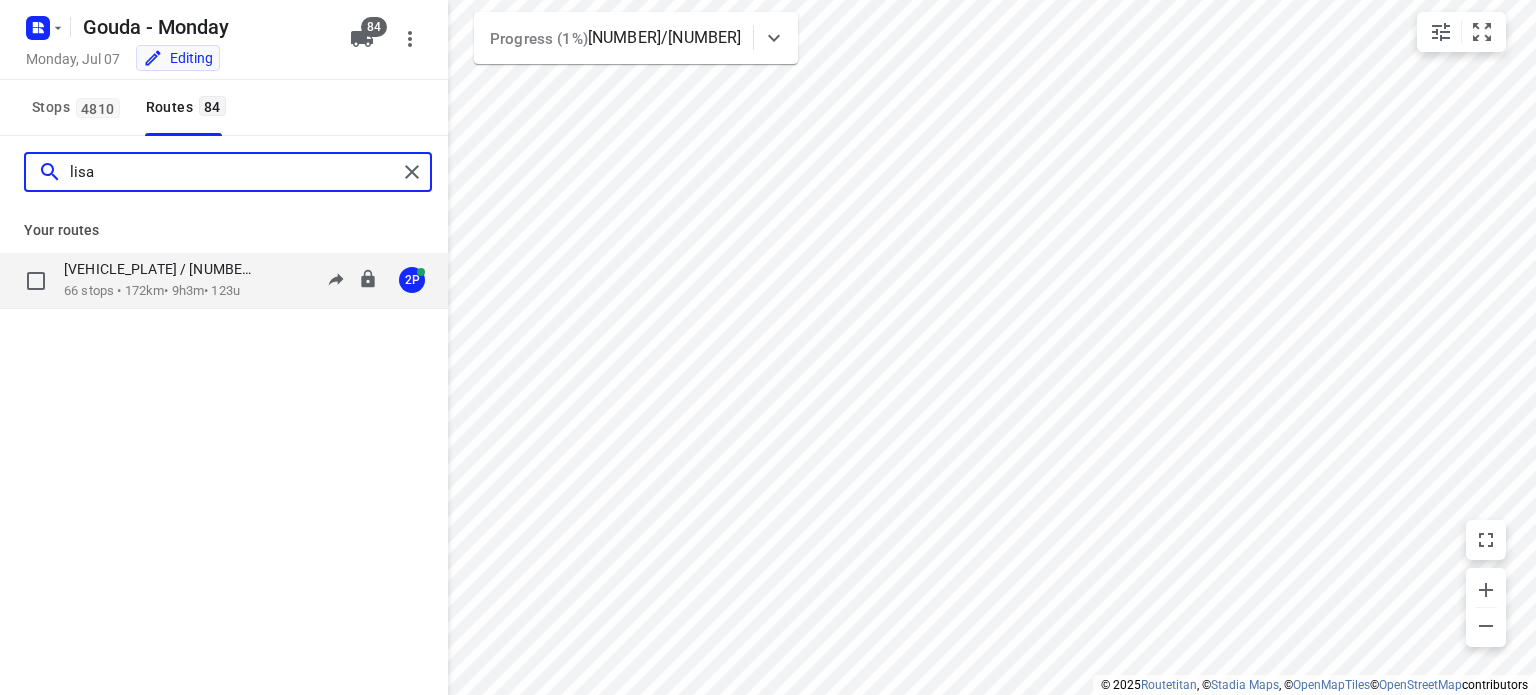 type on "lisa" 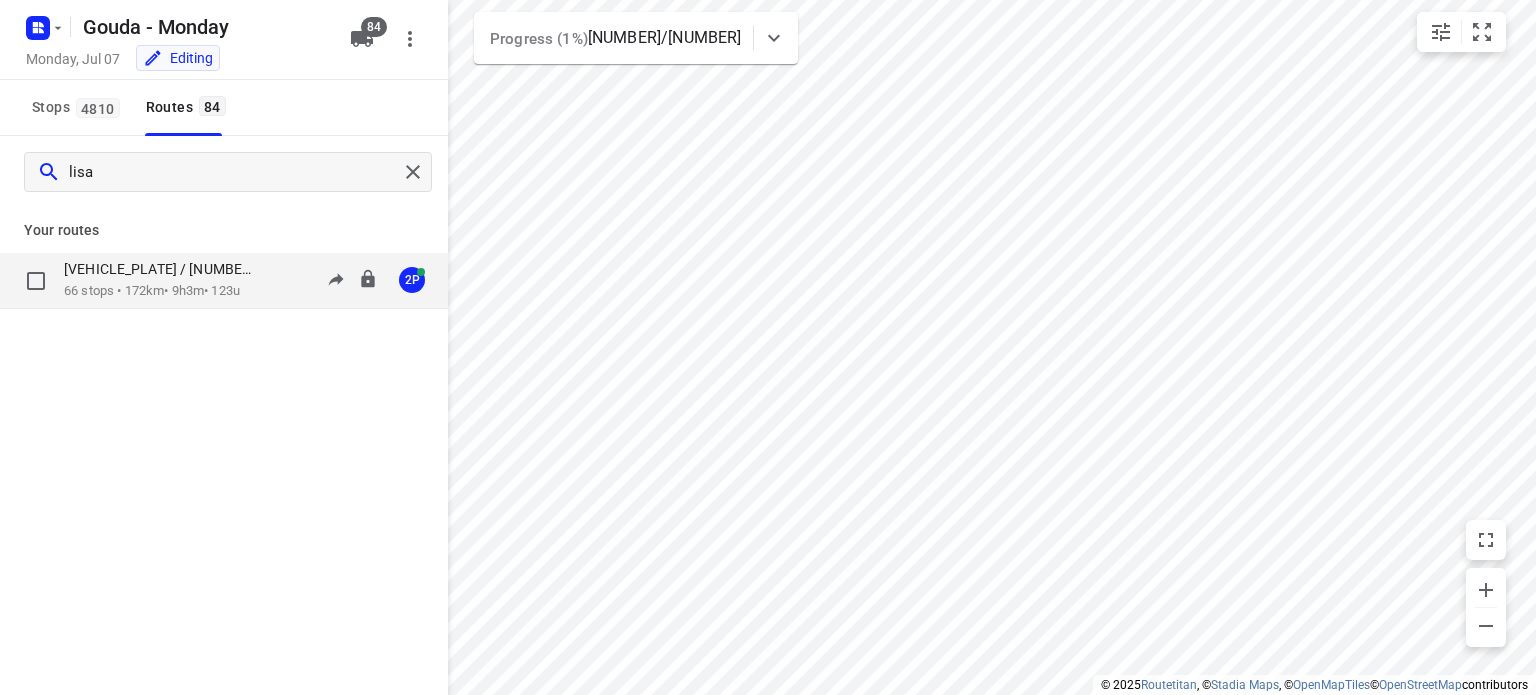click on "[PLATE] / [NUMBER]. [FIRST] [LAST] [NUMBER] [STOPS] • [DISTANCE] • [TIME] • [TIME] [NUMBER] [TIME]" at bounding box center [224, 281] 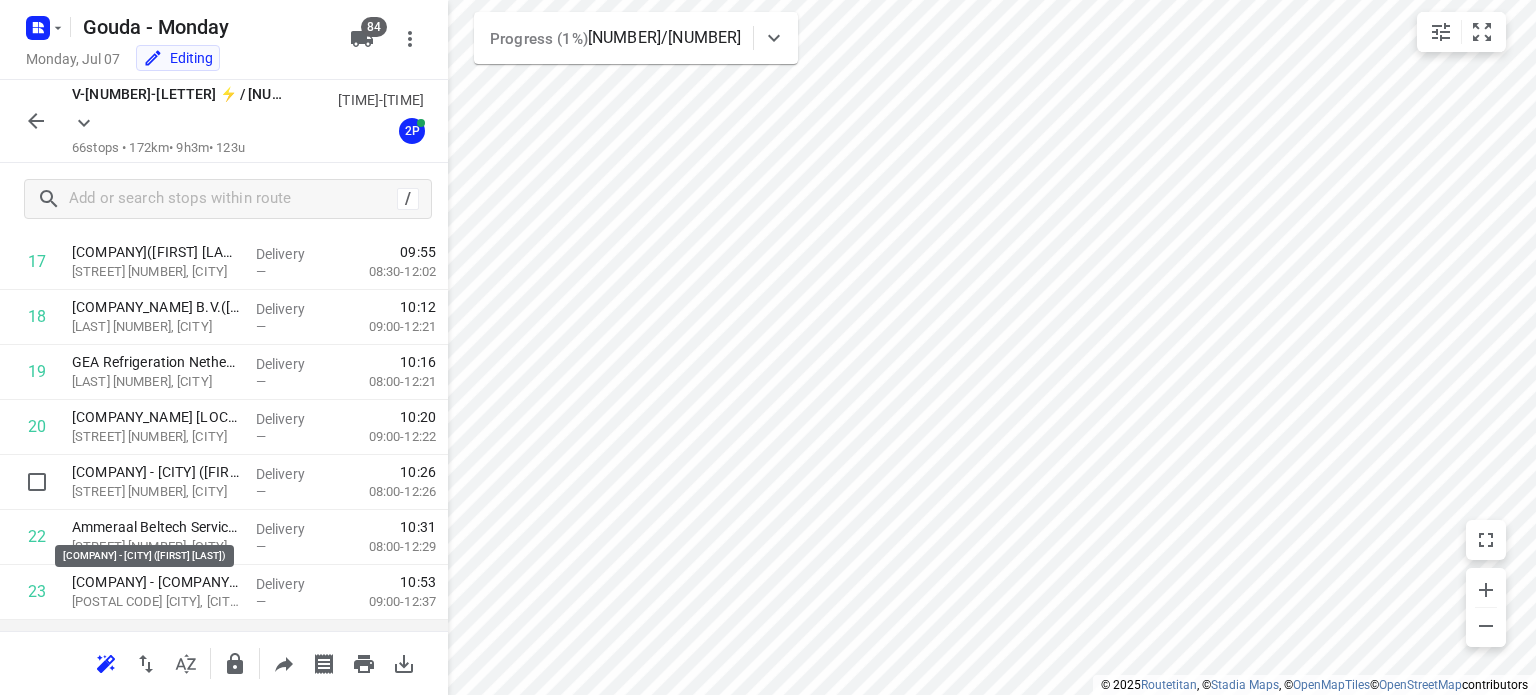 scroll, scrollTop: 1100, scrollLeft: 0, axis: vertical 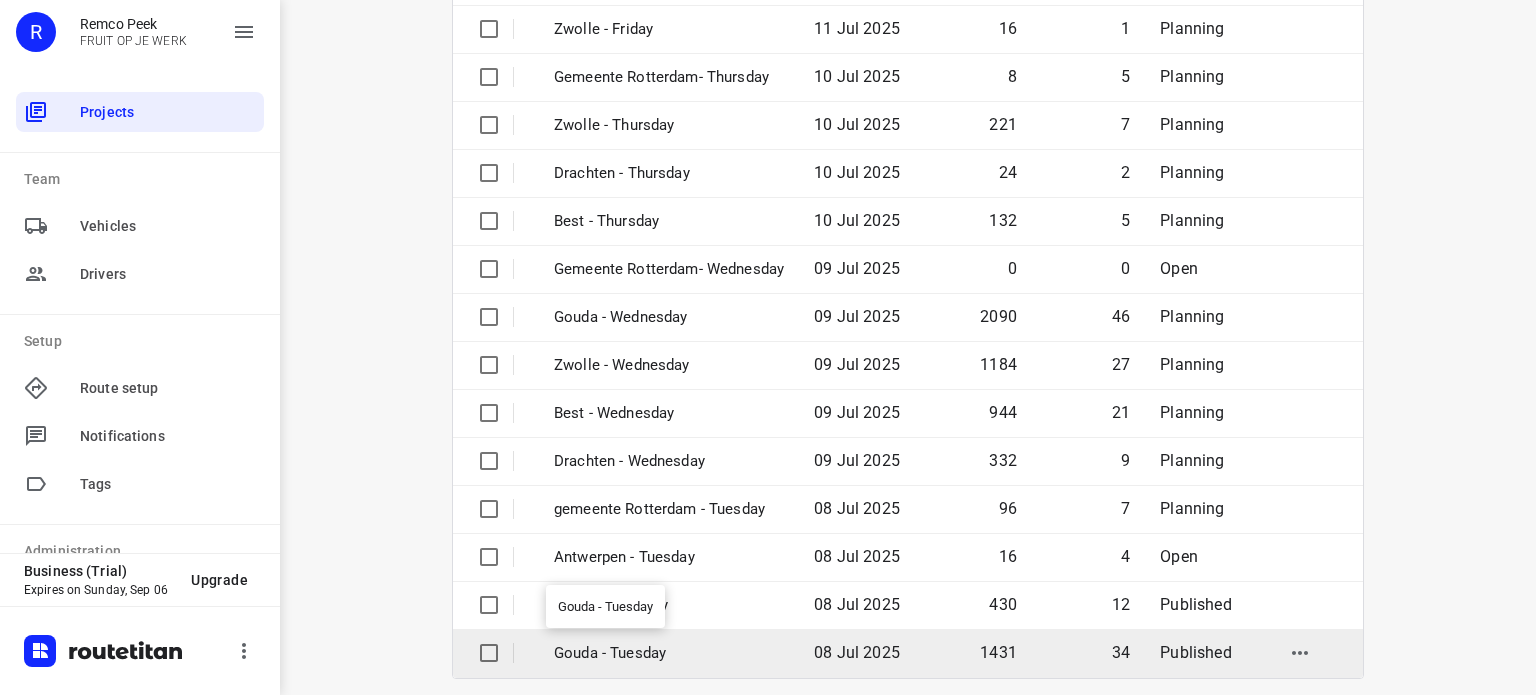 click on "Gouda - Tuesday" at bounding box center (669, 653) 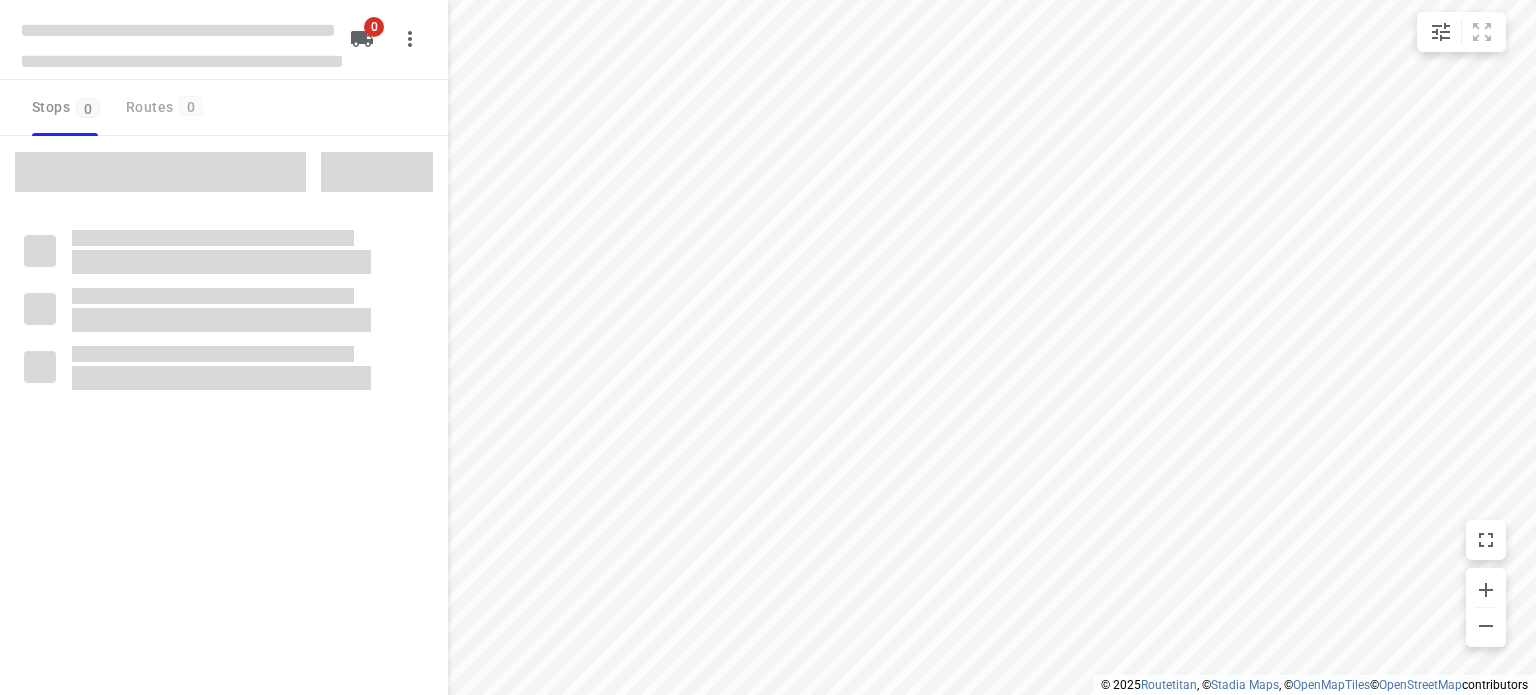 scroll, scrollTop: 0, scrollLeft: 0, axis: both 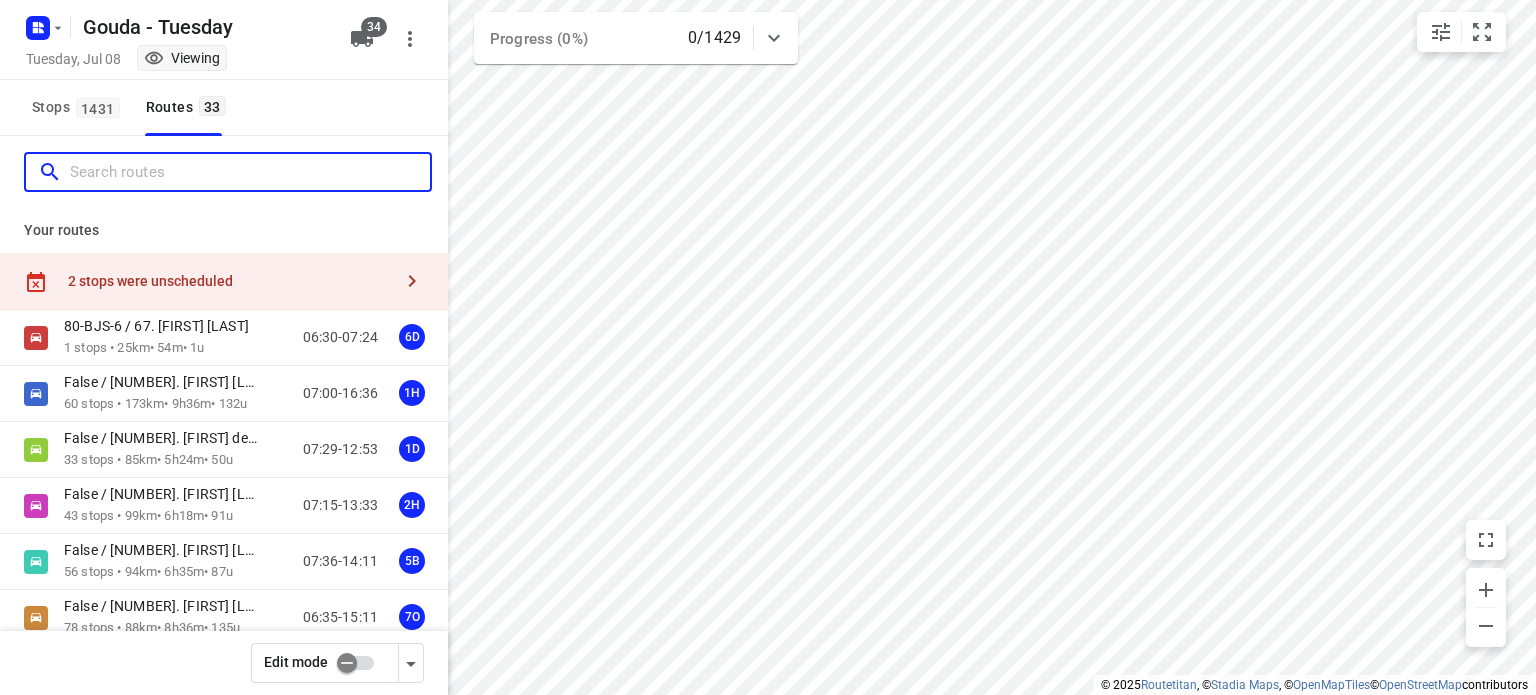 click at bounding box center (250, 172) 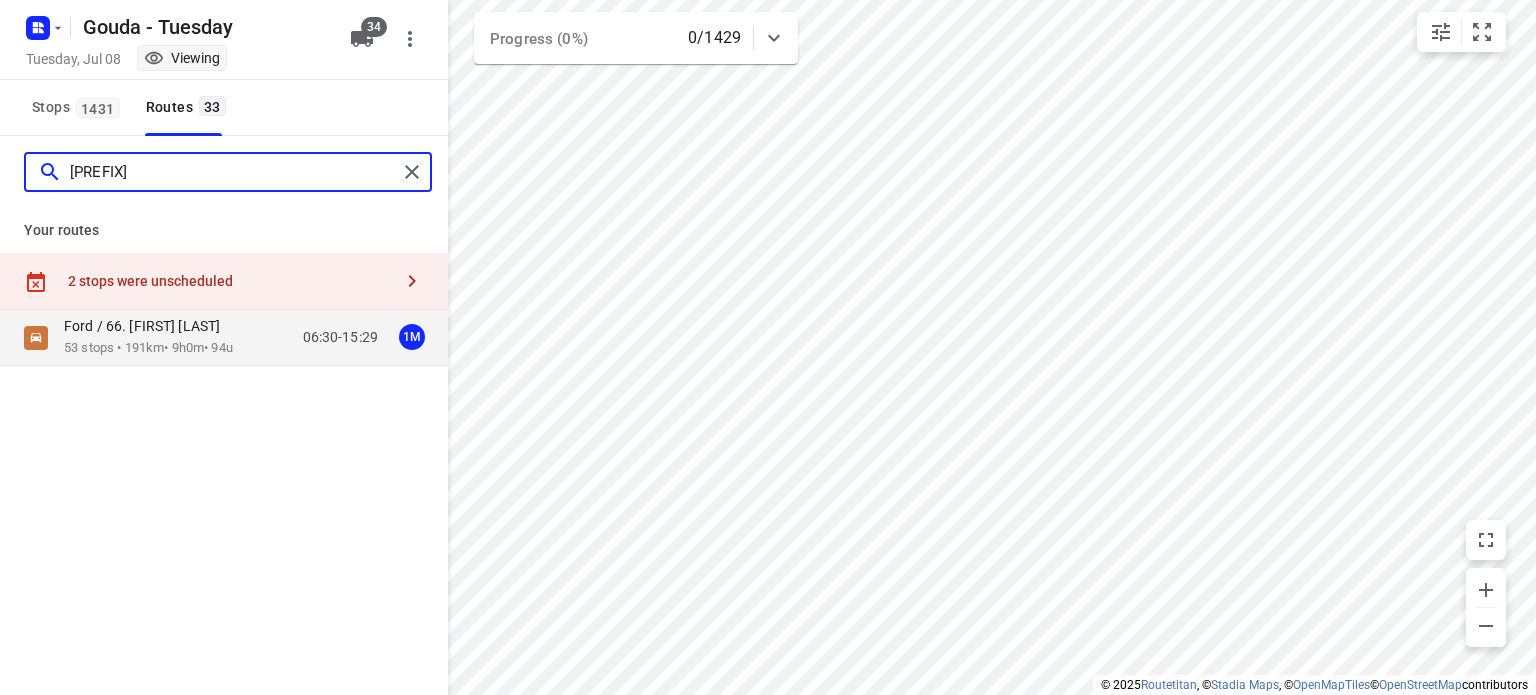 type on "[PREFIX]" 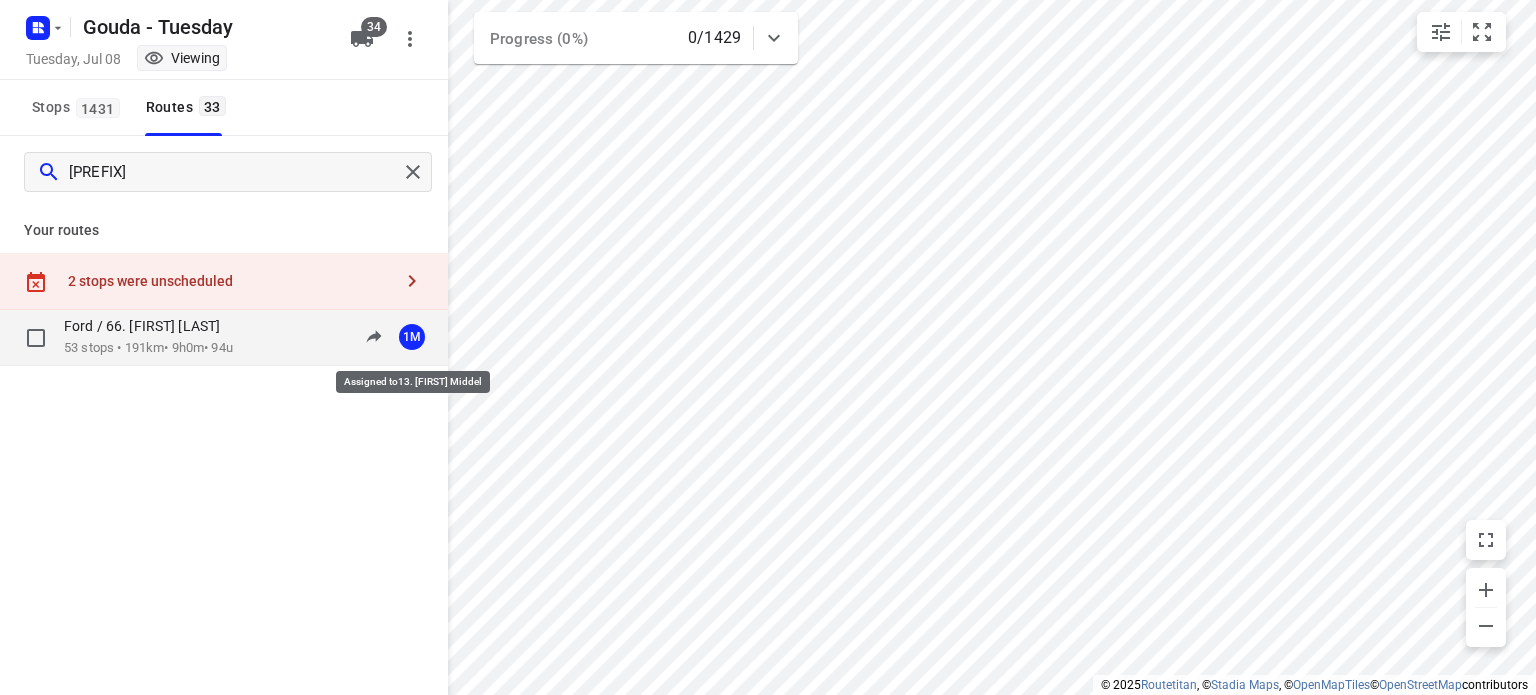 click on "1M" at bounding box center (412, 337) 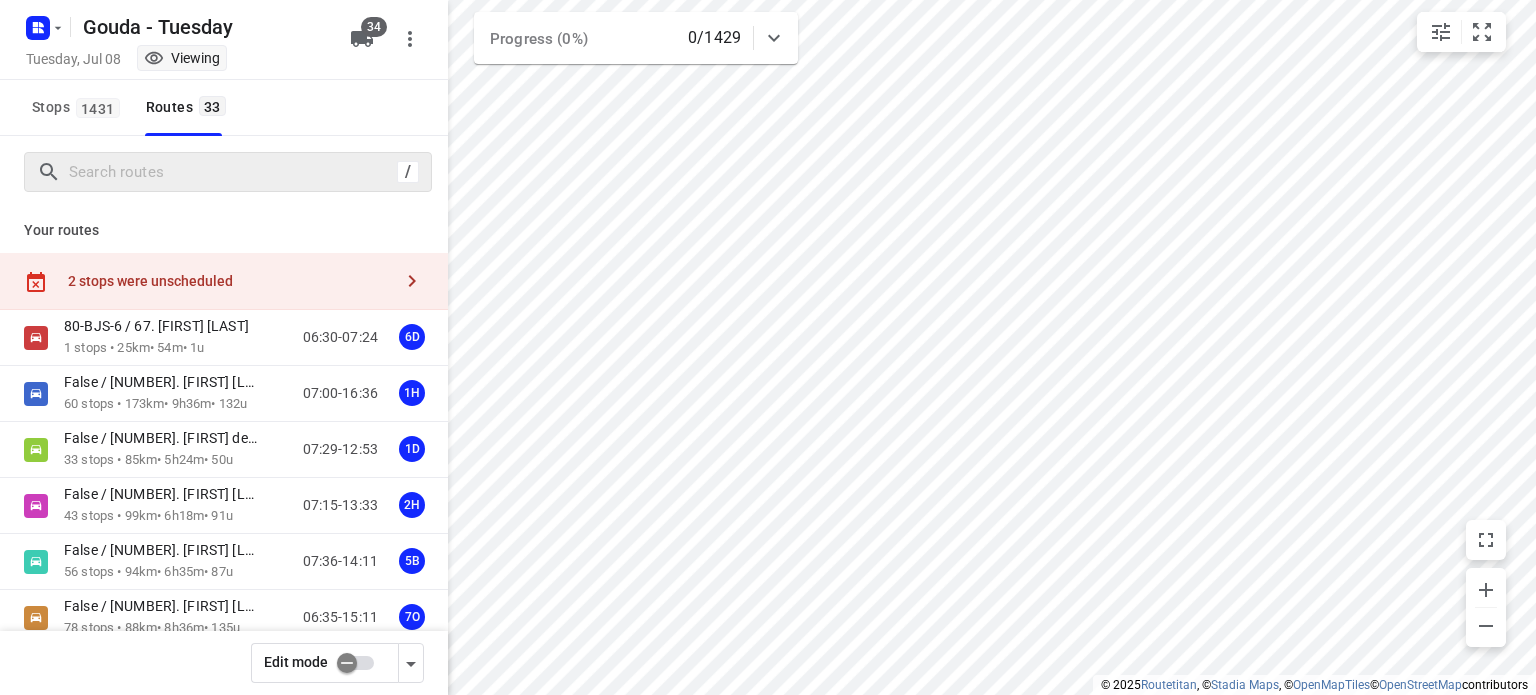 click at bounding box center (347, 663) 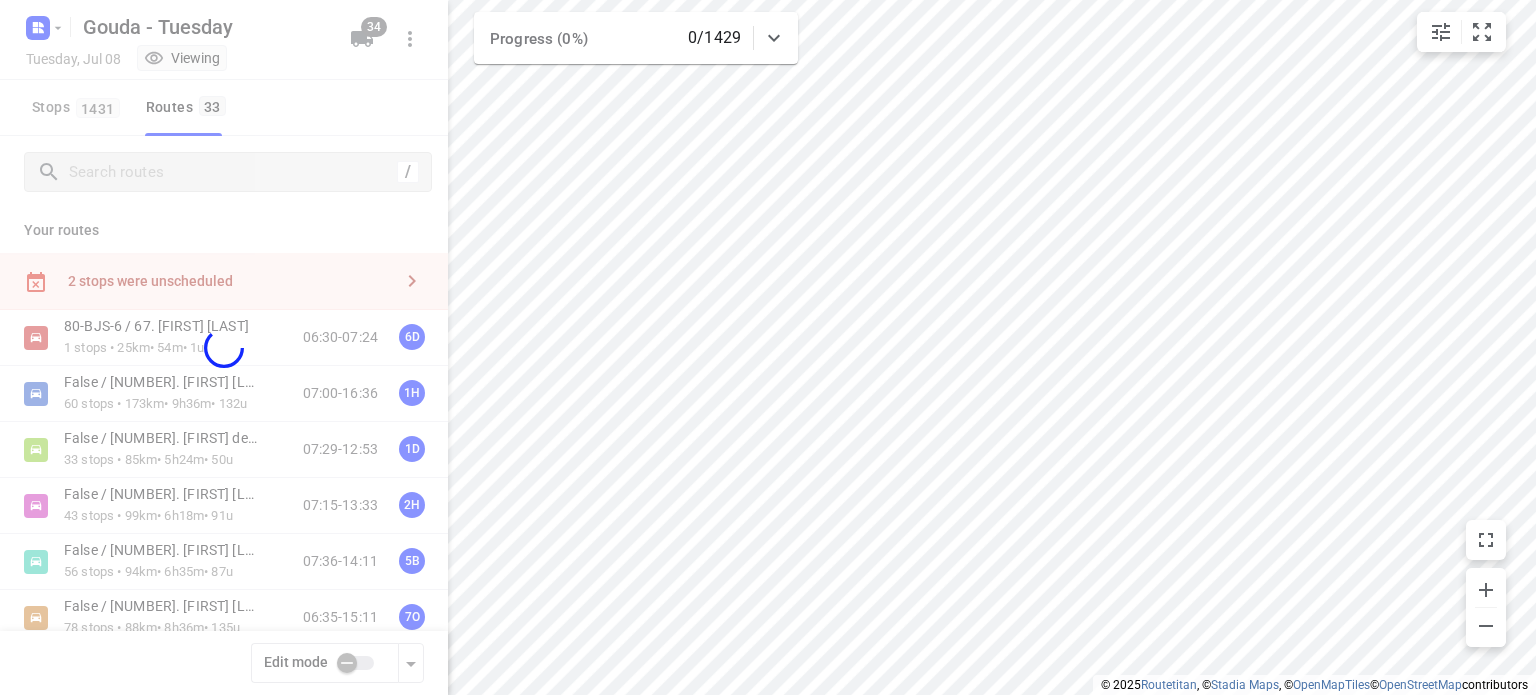 click at bounding box center [224, 347] 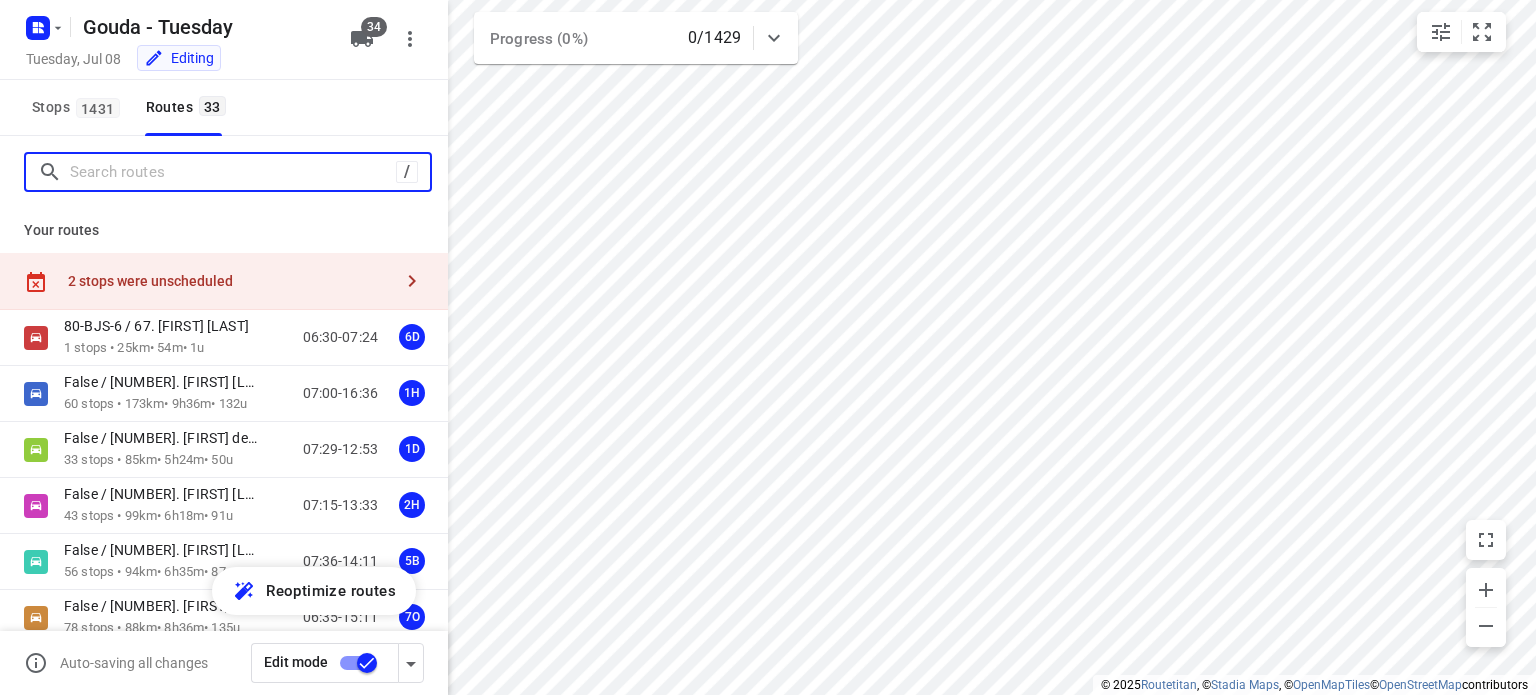 click at bounding box center [233, 172] 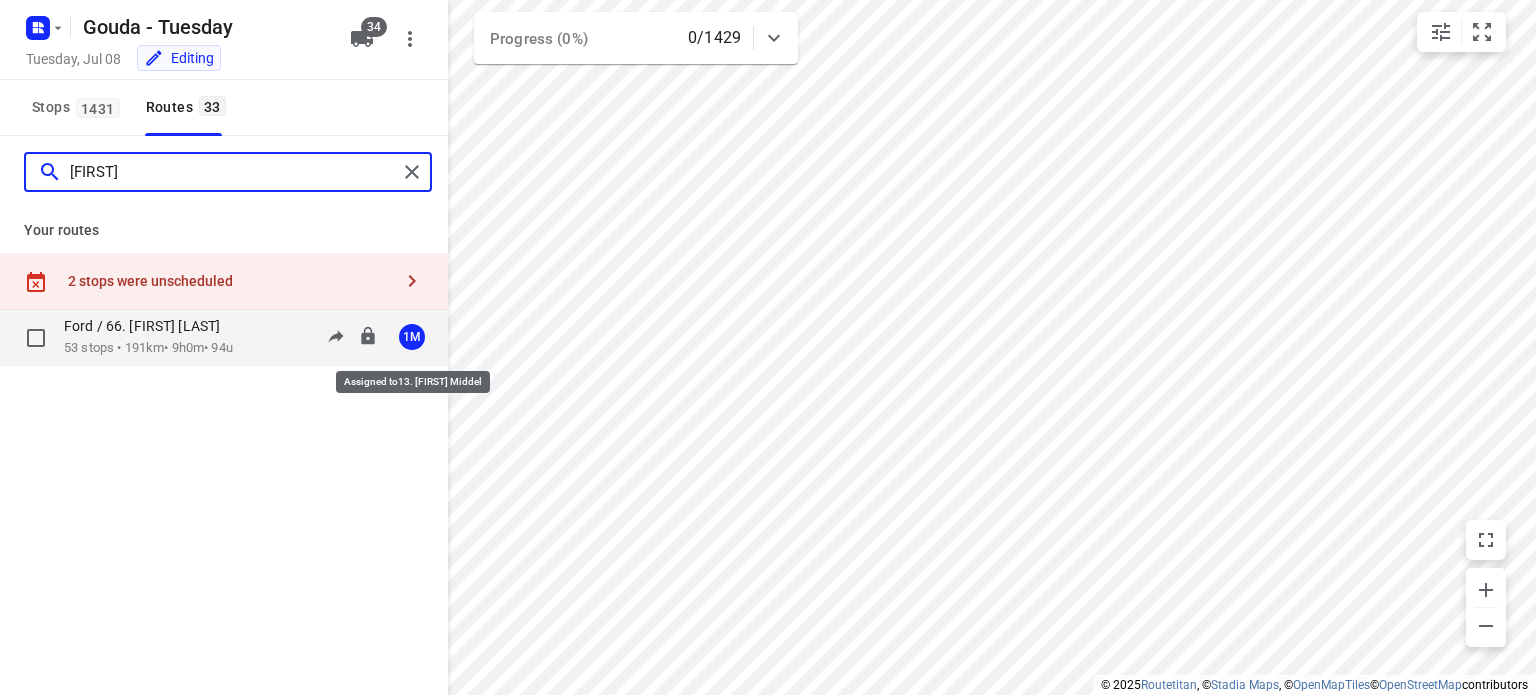 type on "[FIRST]" 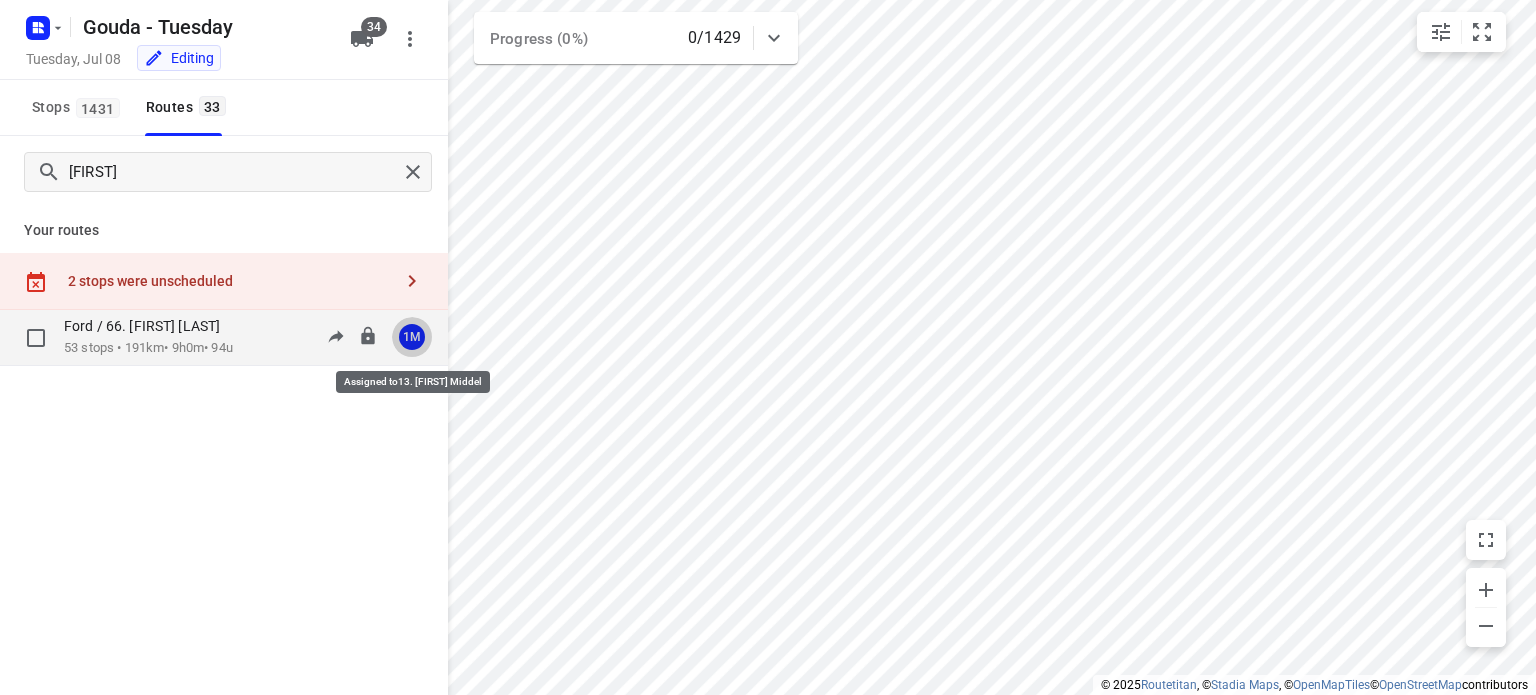 click on "1M" at bounding box center (412, 337) 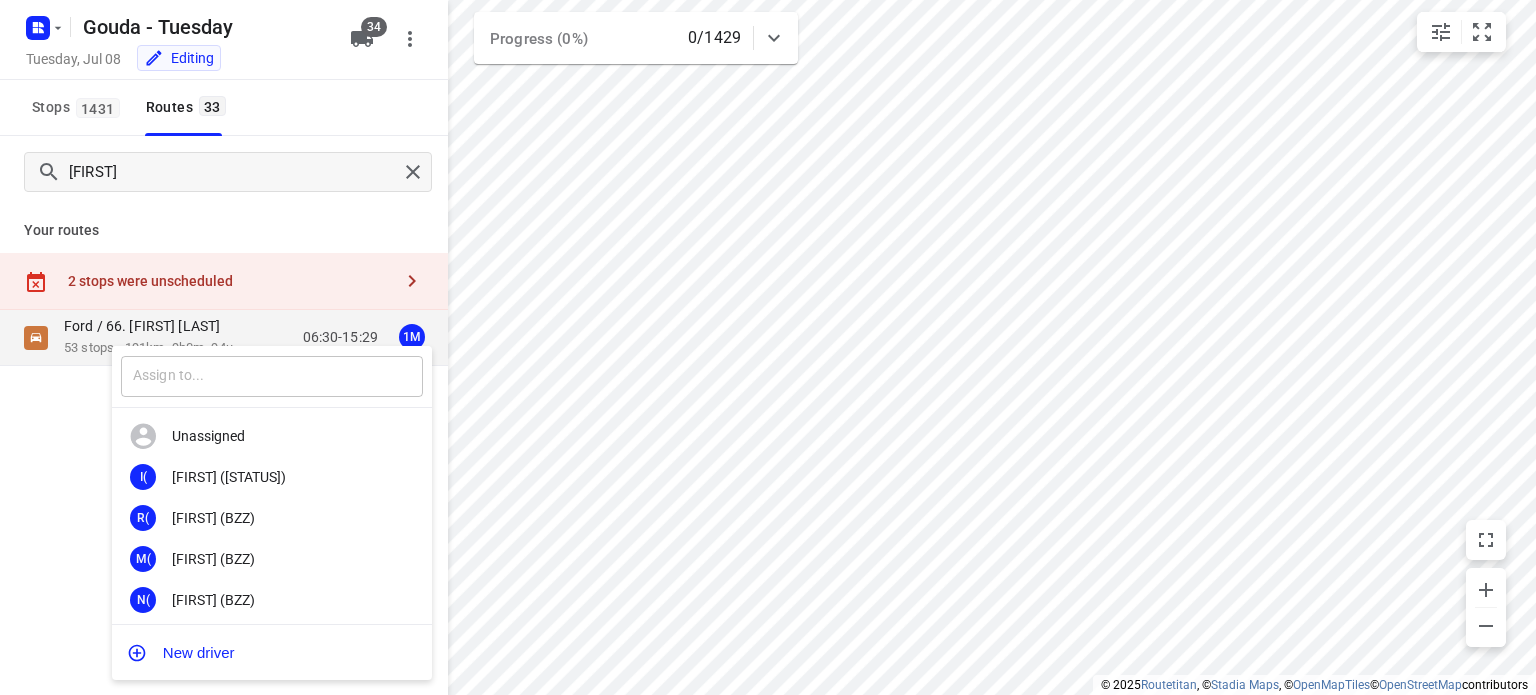 click at bounding box center [272, 376] 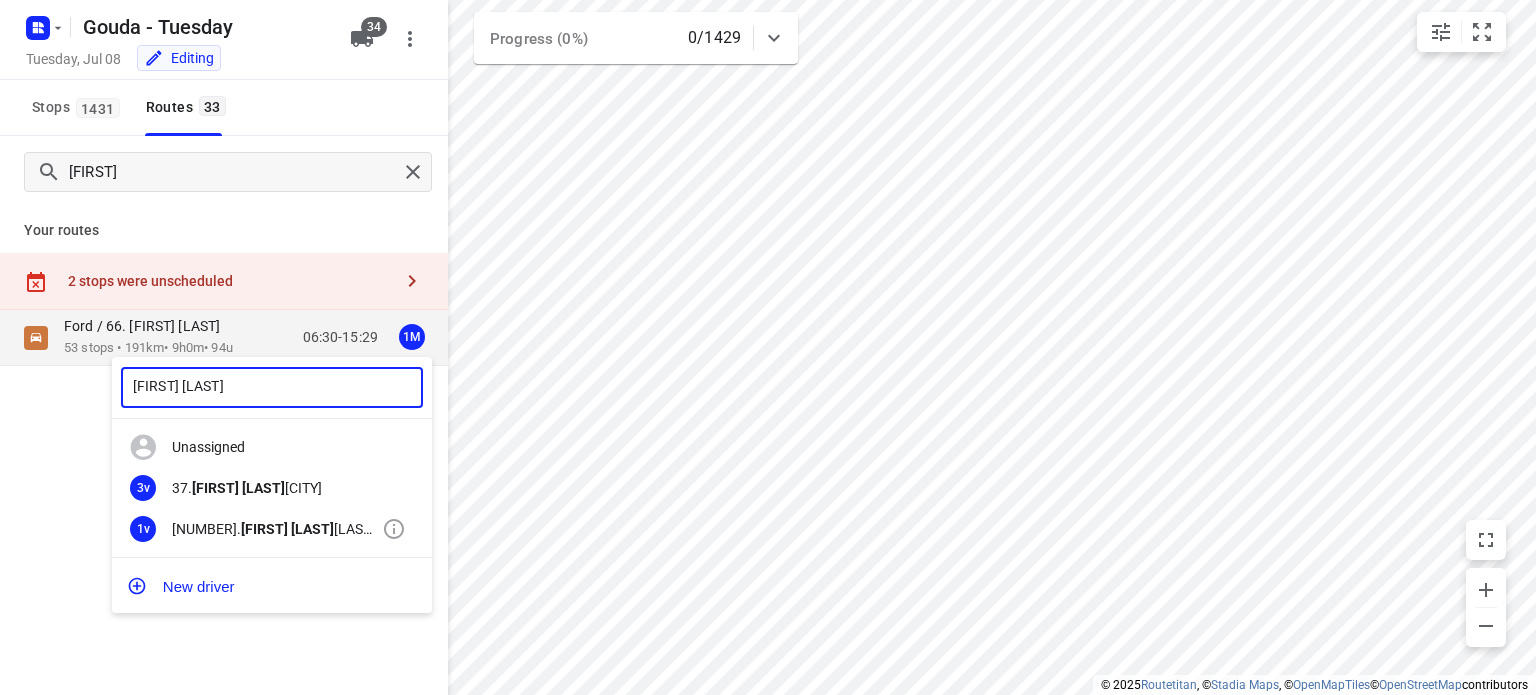 type on "[FIRST] [LAST]" 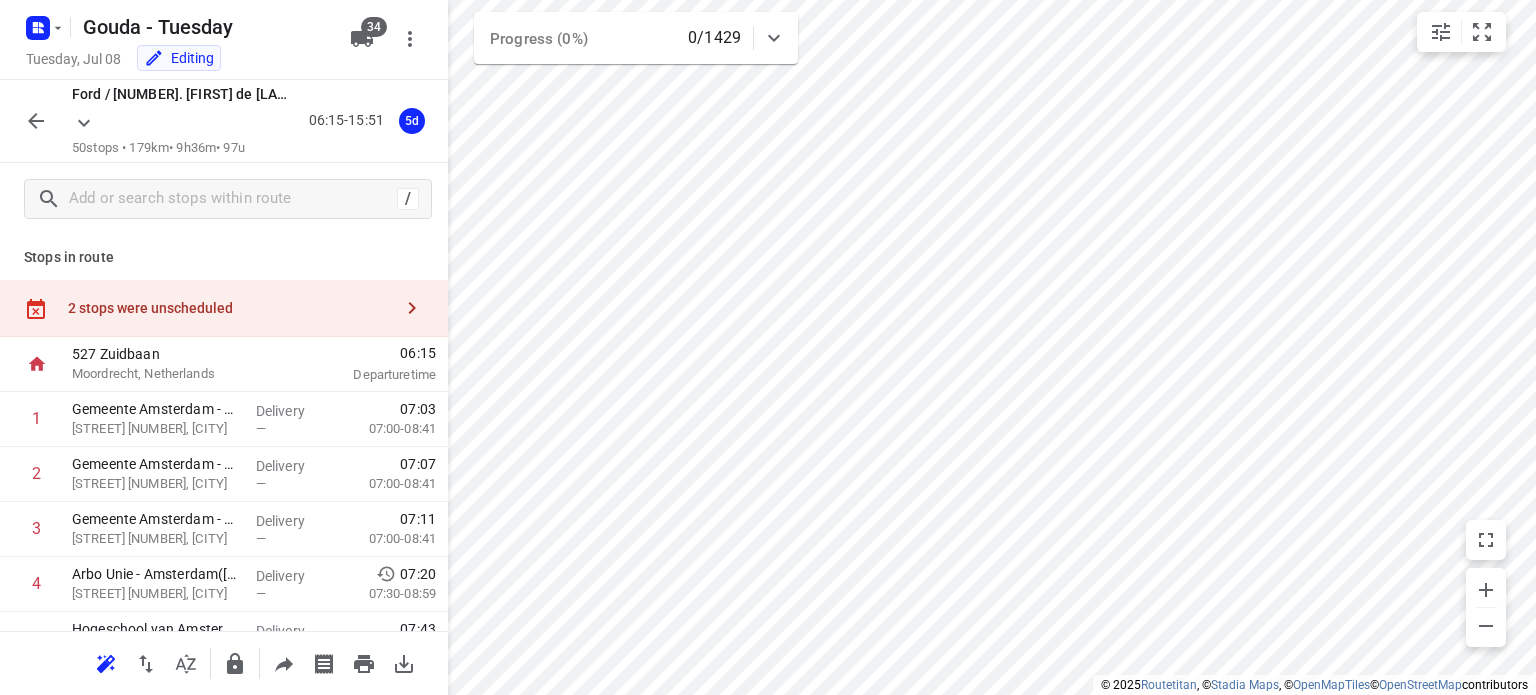 click at bounding box center [412, 308] 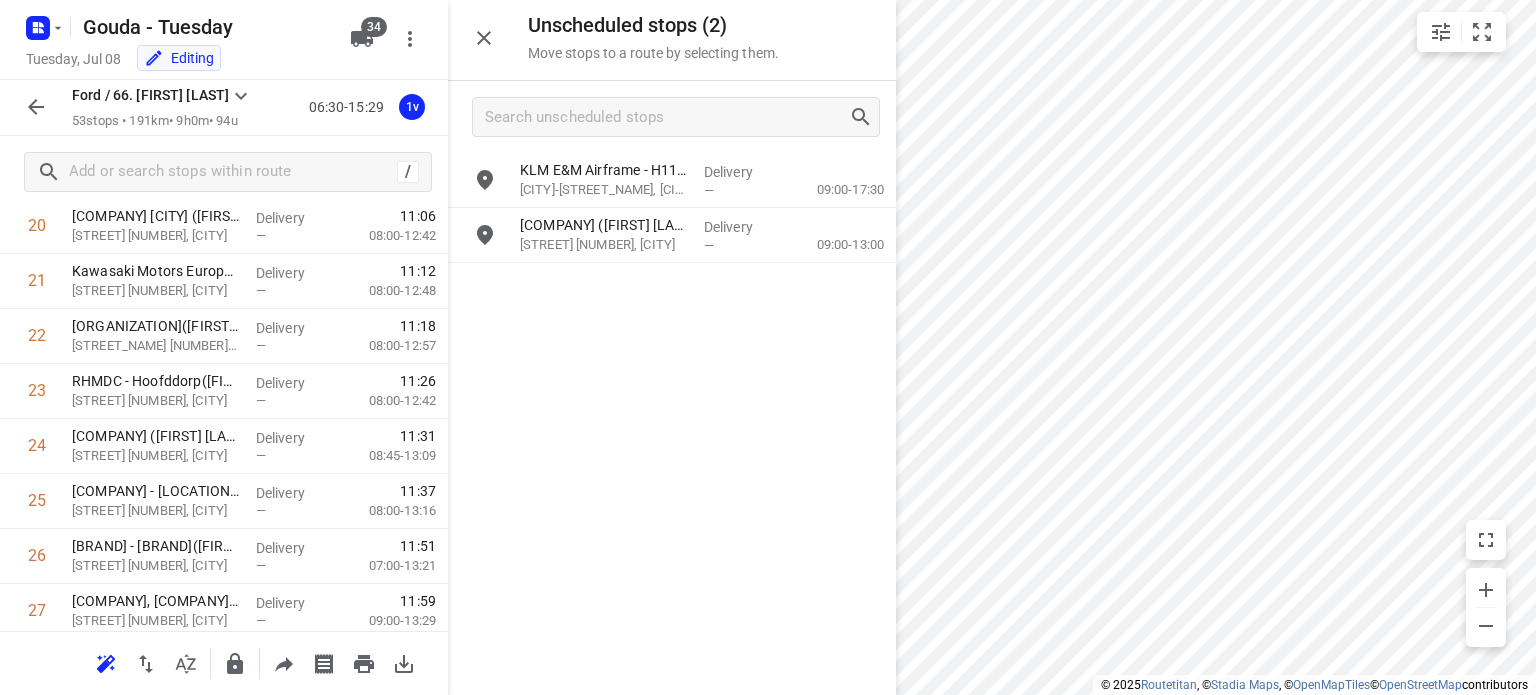 scroll, scrollTop: 1300, scrollLeft: 0, axis: vertical 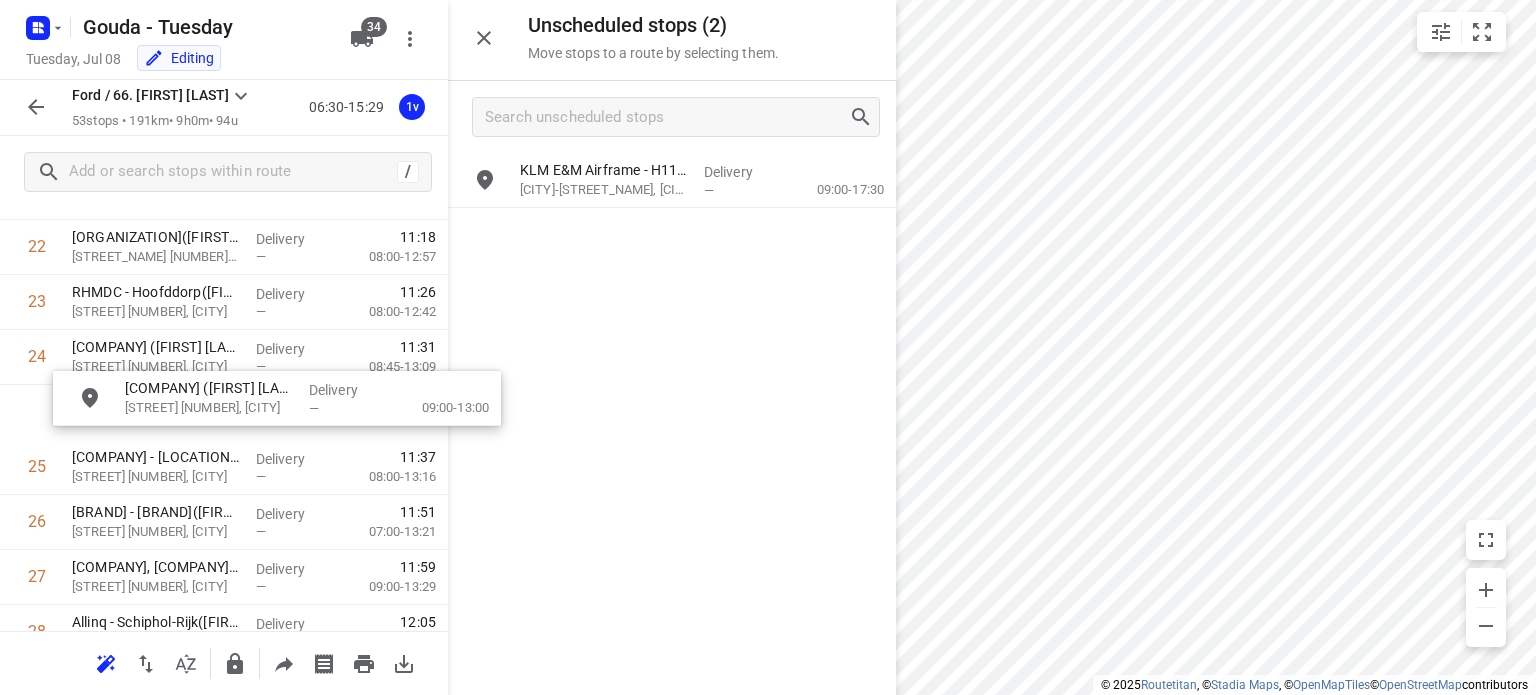 drag, startPoint x: 595, startPoint y: 239, endPoint x: 192, endPoint y: 403, distance: 435.09195 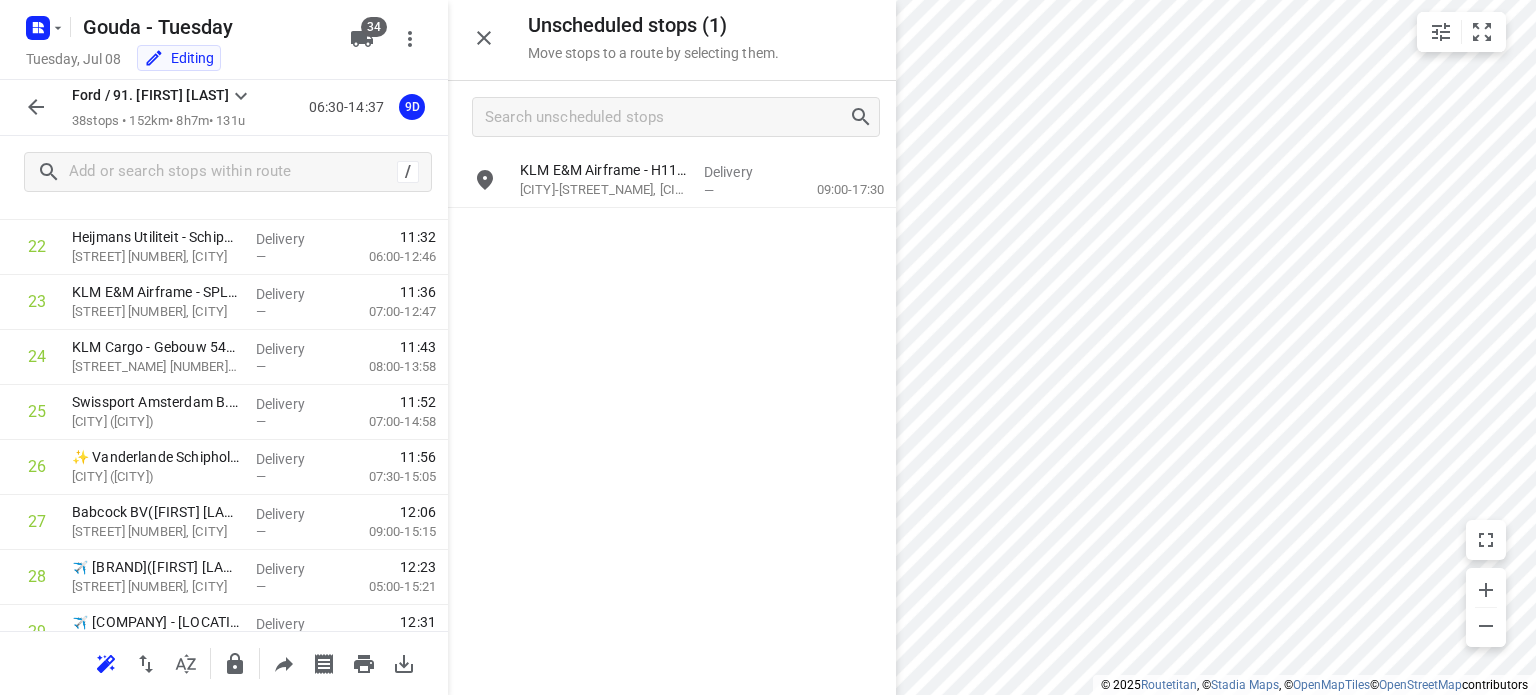 click at bounding box center [36, 107] 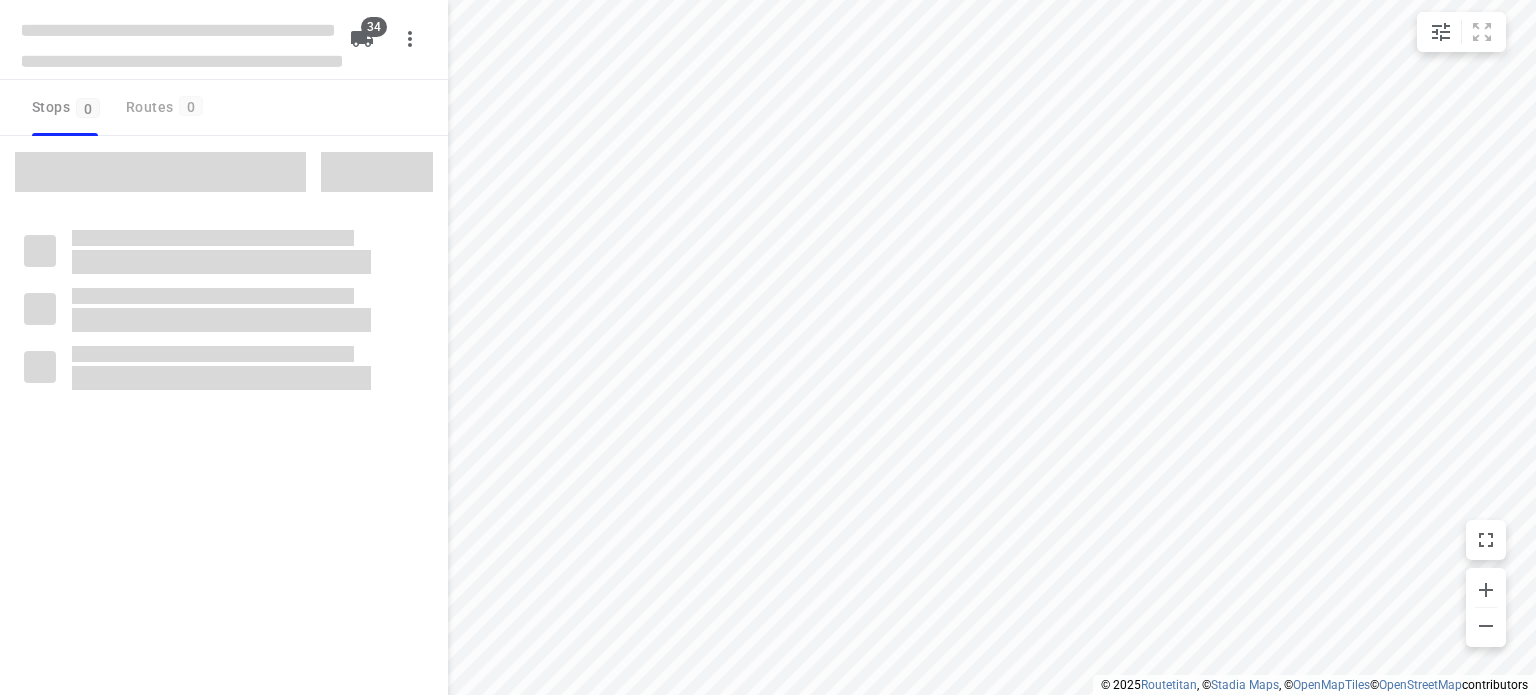 scroll, scrollTop: 0, scrollLeft: 0, axis: both 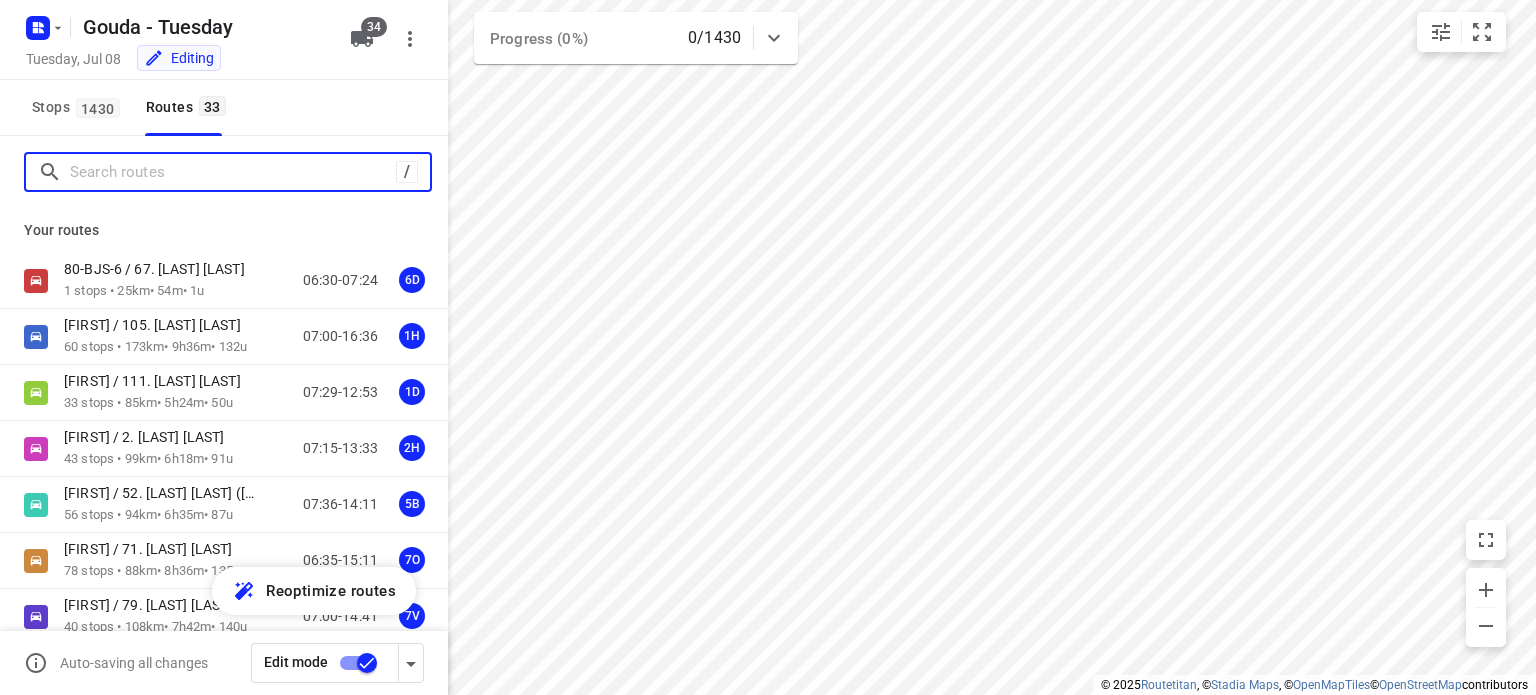 click at bounding box center (233, 172) 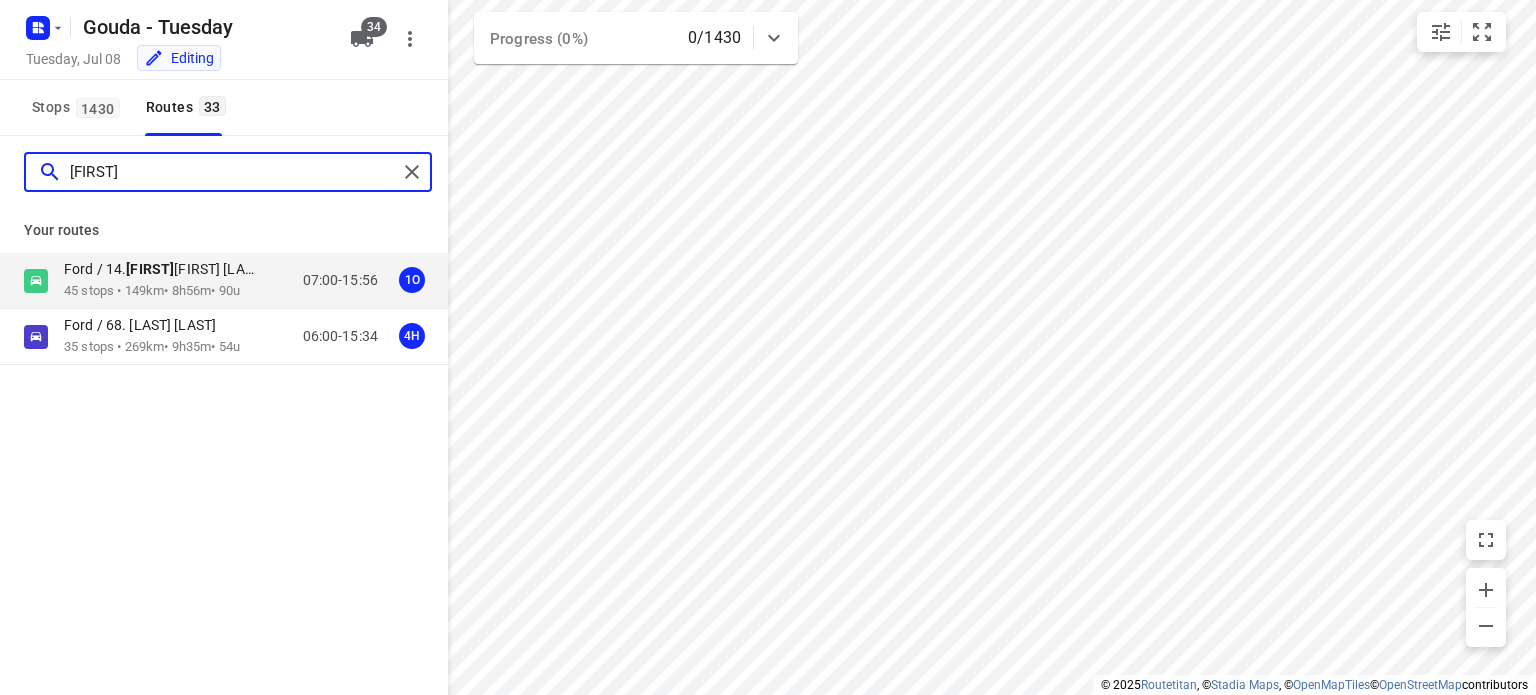type on "[FIRST]" 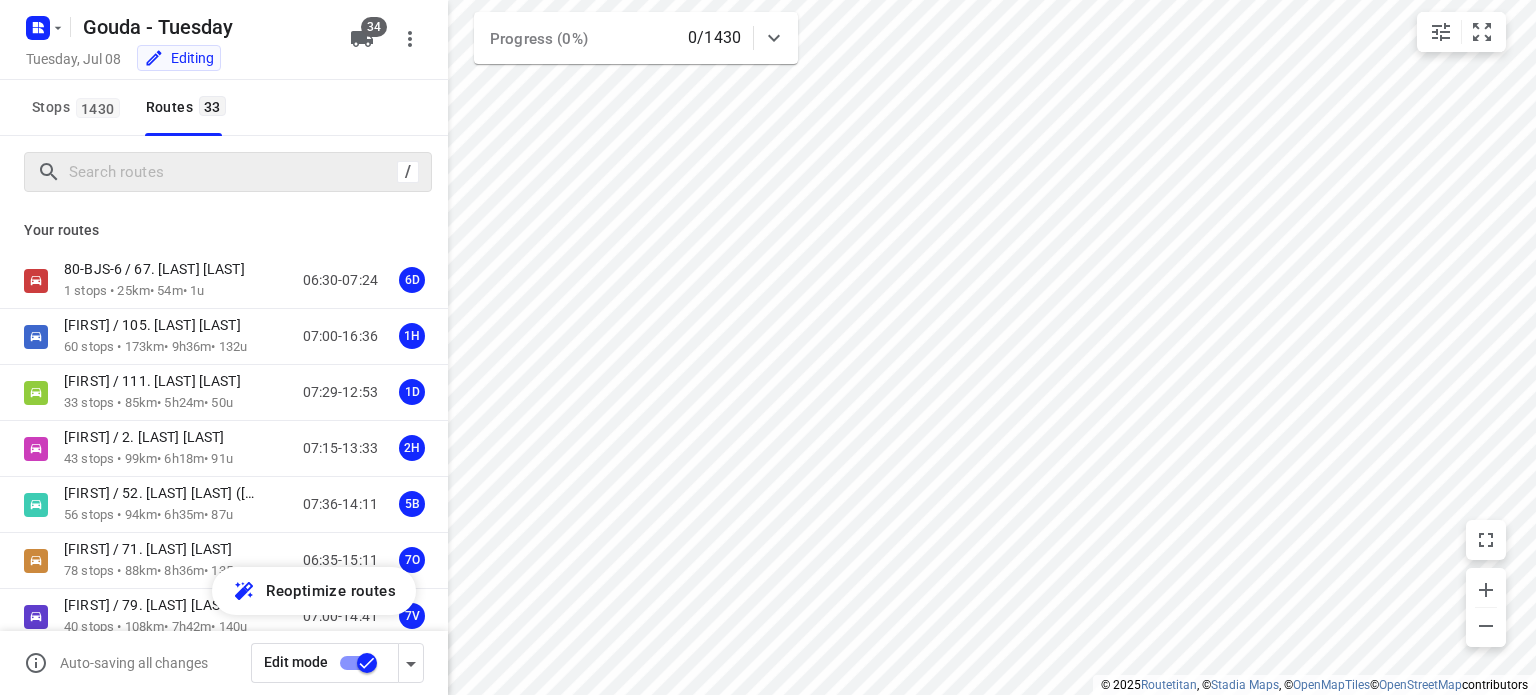 click at bounding box center [367, 663] 